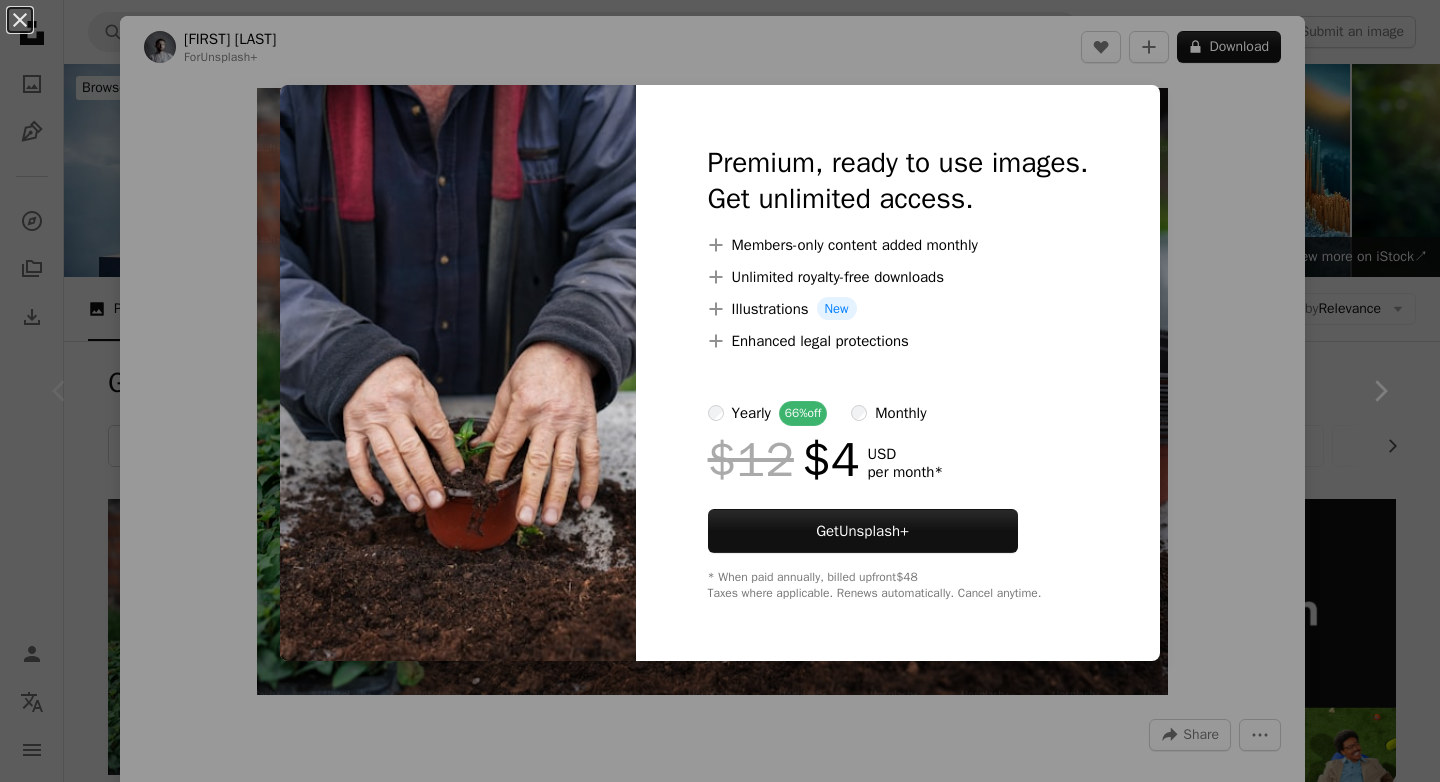 scroll, scrollTop: 345, scrollLeft: 0, axis: vertical 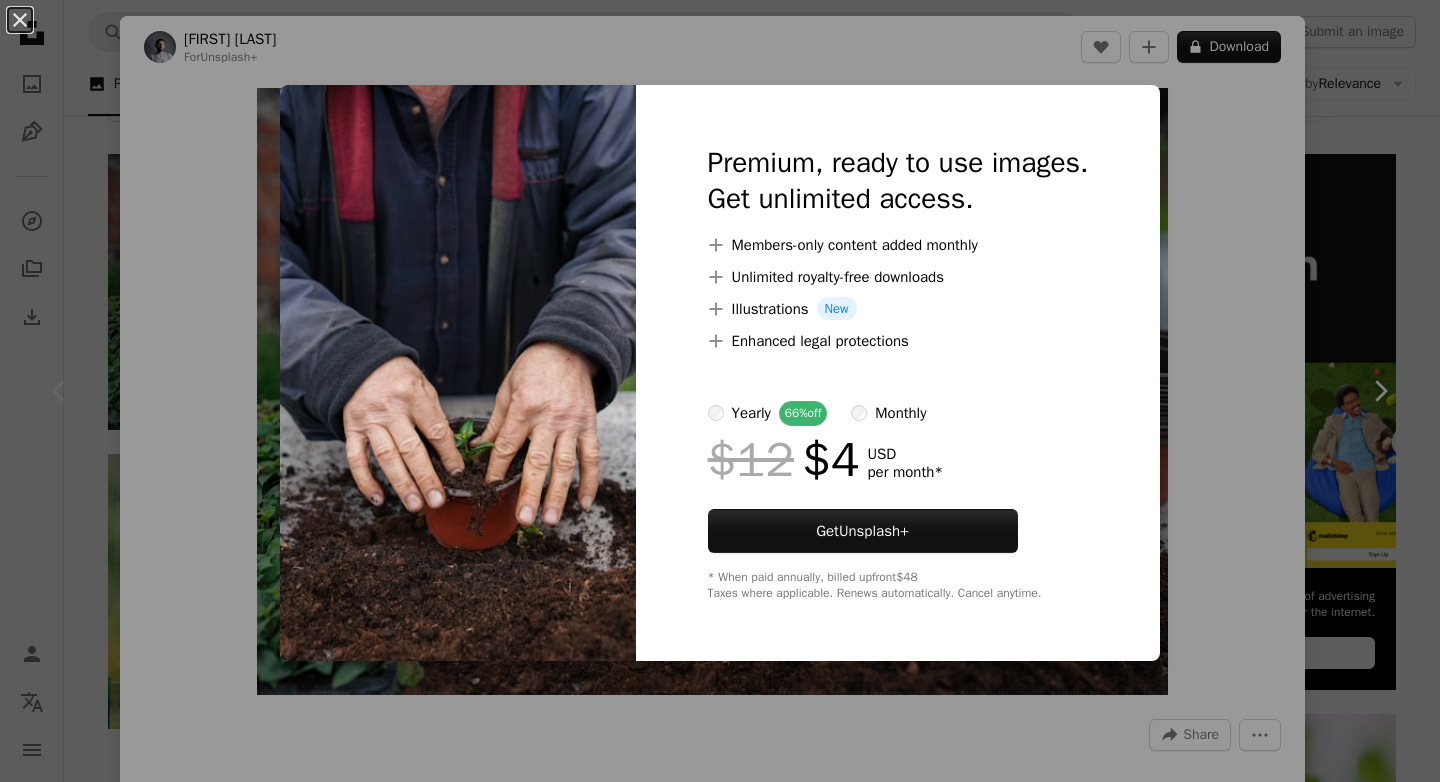 click on "An X shape Premium, ready to use images. Get unlimited access. A plus sign Members-only content added monthly A plus sign Unlimited royalty-free downloads A plus sign Illustrations  New A plus sign Enhanced legal protections yearly 66%  off monthly $12   $4 USD per month * Get  Unsplash+ * When paid annually, billed upfront  $48 Taxes where applicable. Renews automatically. Cancel anytime." at bounding box center (720, 391) 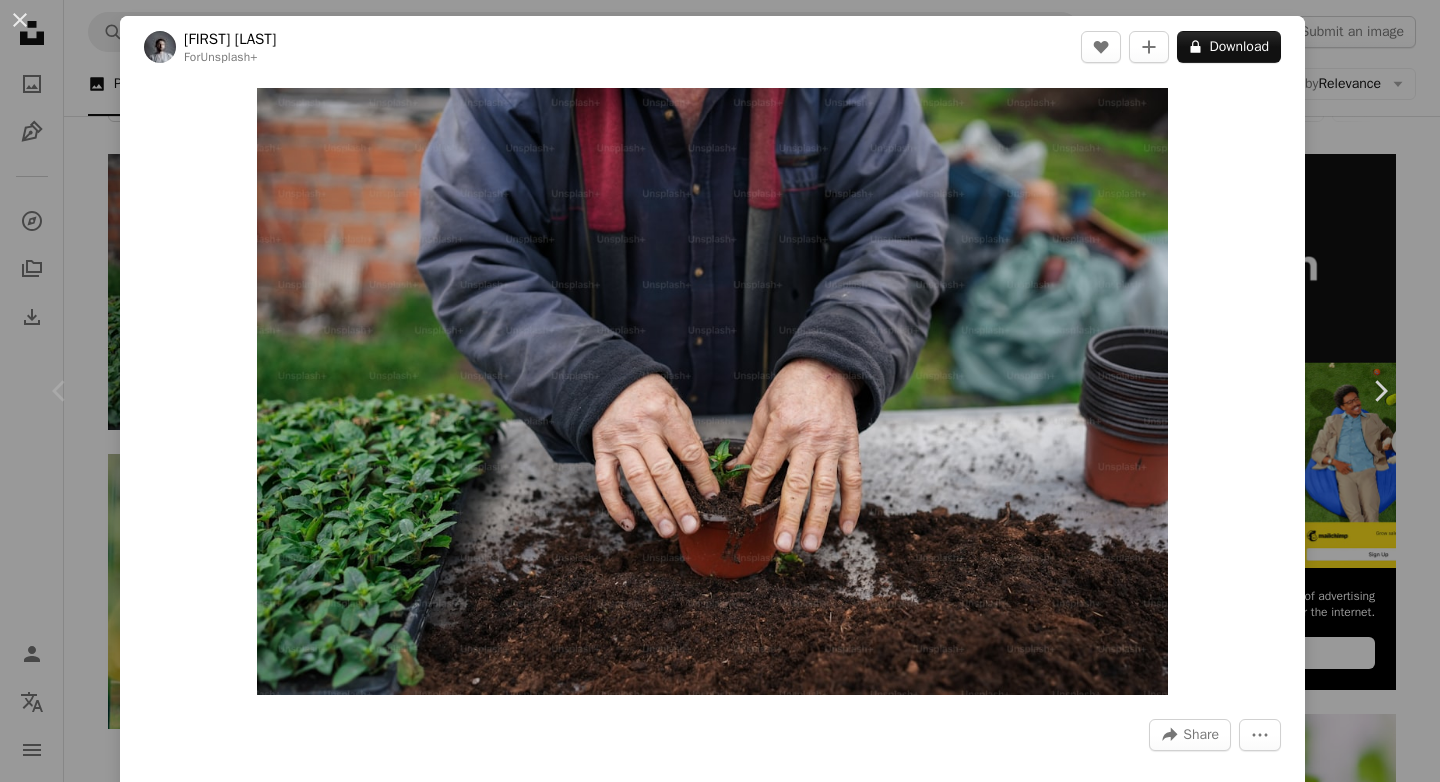 click on "An X shape Chevron left Chevron right [FIRST] For Unsplash+ A heart A plus sign A lock Download Zoom in A forward-right arrow Share More Actions Calendar outlined Published on March 3, 2023 Safety Licensed under the Unsplash+ License outdoor hands plants growth gardening greenhouse growing gardener compost pots seed growing HD Wallpapers From this series Chevron right Plus sign for Unsplash+ Plus sign for Unsplash+ Plus sign for Unsplash+ Plus sign for Unsplash+ Plus sign for Unsplash+ Plus sign for Unsplash+ Plus sign for Unsplash+ Plus sign for Unsplash+ Plus sign for Unsplash+ Plus sign for Unsplash+ Related images Plus sign for Unsplash+ A heart A plus sign [FIRST] [LAST] For Unsplash+ A lock Download Plus sign for Unsplash+ A heart A plus sign [FIRST] [LAST] For Unsplash+ A lock Download Plus sign for Unsplash+ A heart A plus sign [FIRST] [LAST] For Unsplash+ A lock Download Plus sign for Unsplash+ A heart A plus sign [FIRST] [LAST] For Unsplash+ A lock Download Plus sign for Unsplash+ A heart A plus sign For" at bounding box center [720, 391] 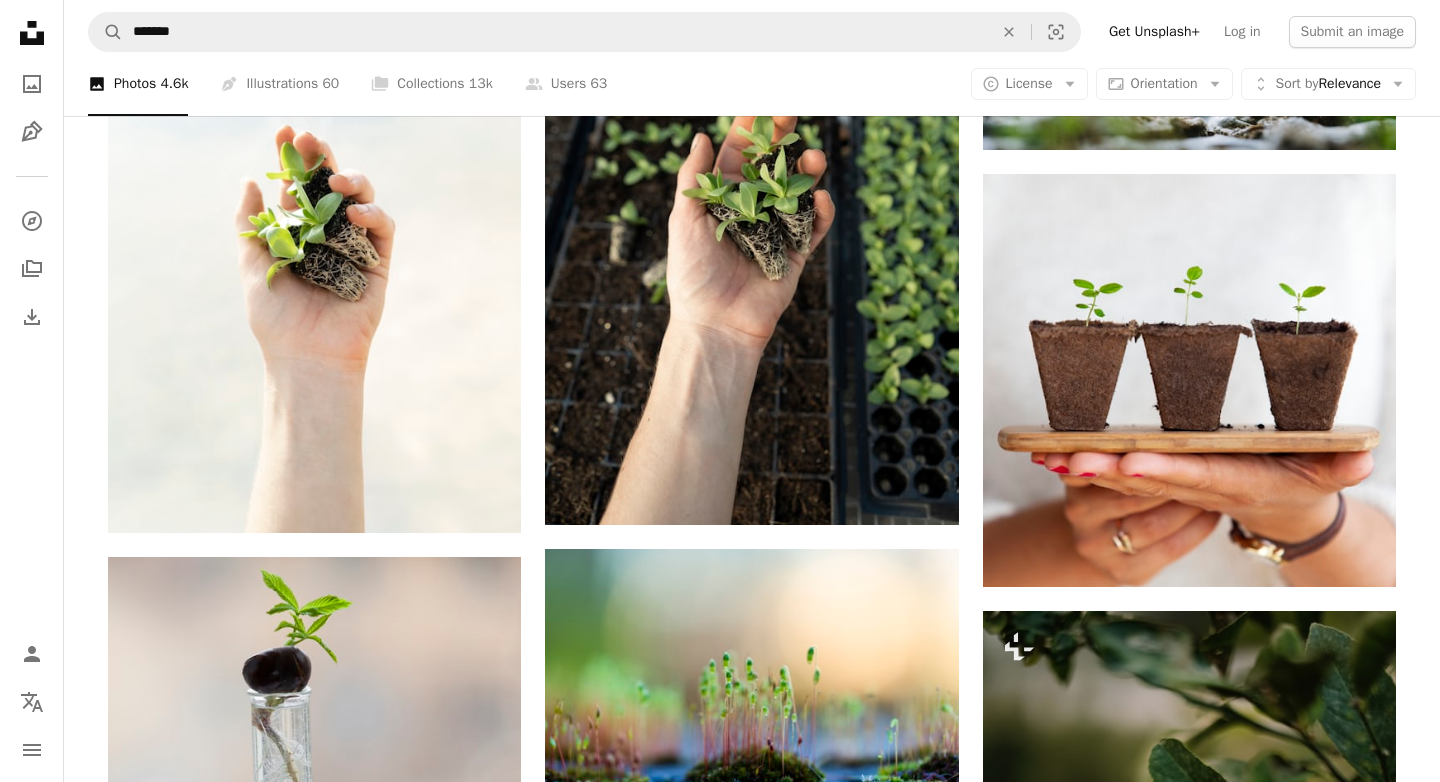 scroll, scrollTop: 1180, scrollLeft: 0, axis: vertical 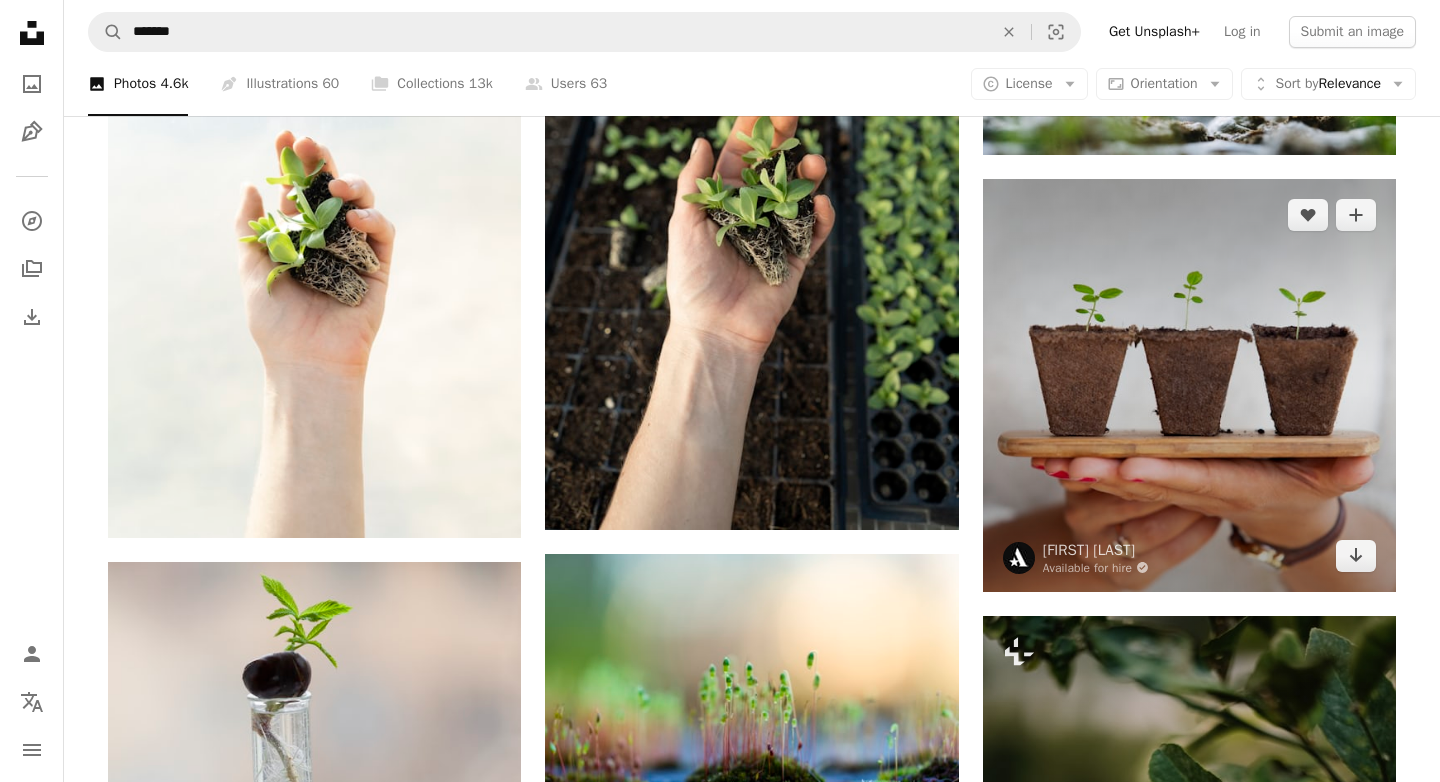 click at bounding box center (1189, 385) 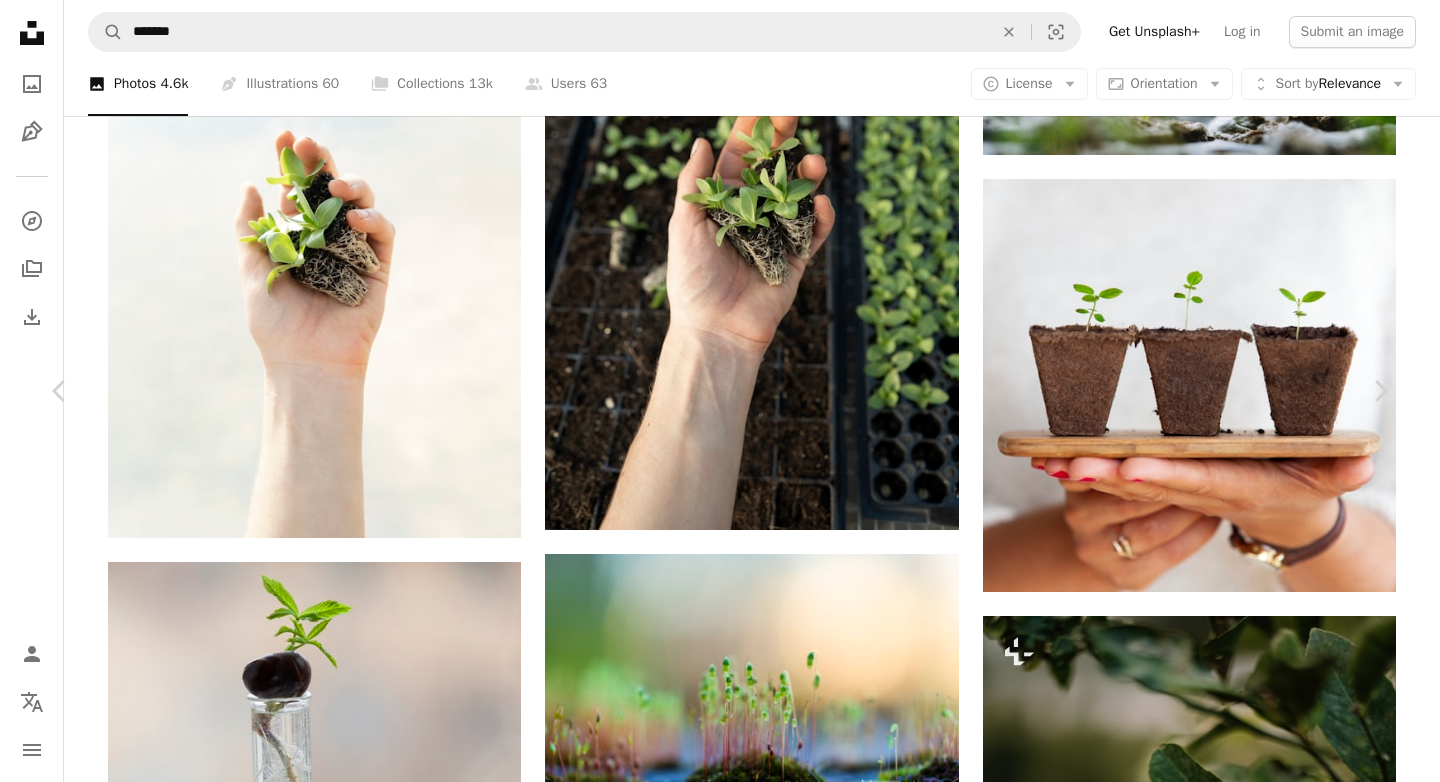 click on "Download free" at bounding box center [1191, 3742] 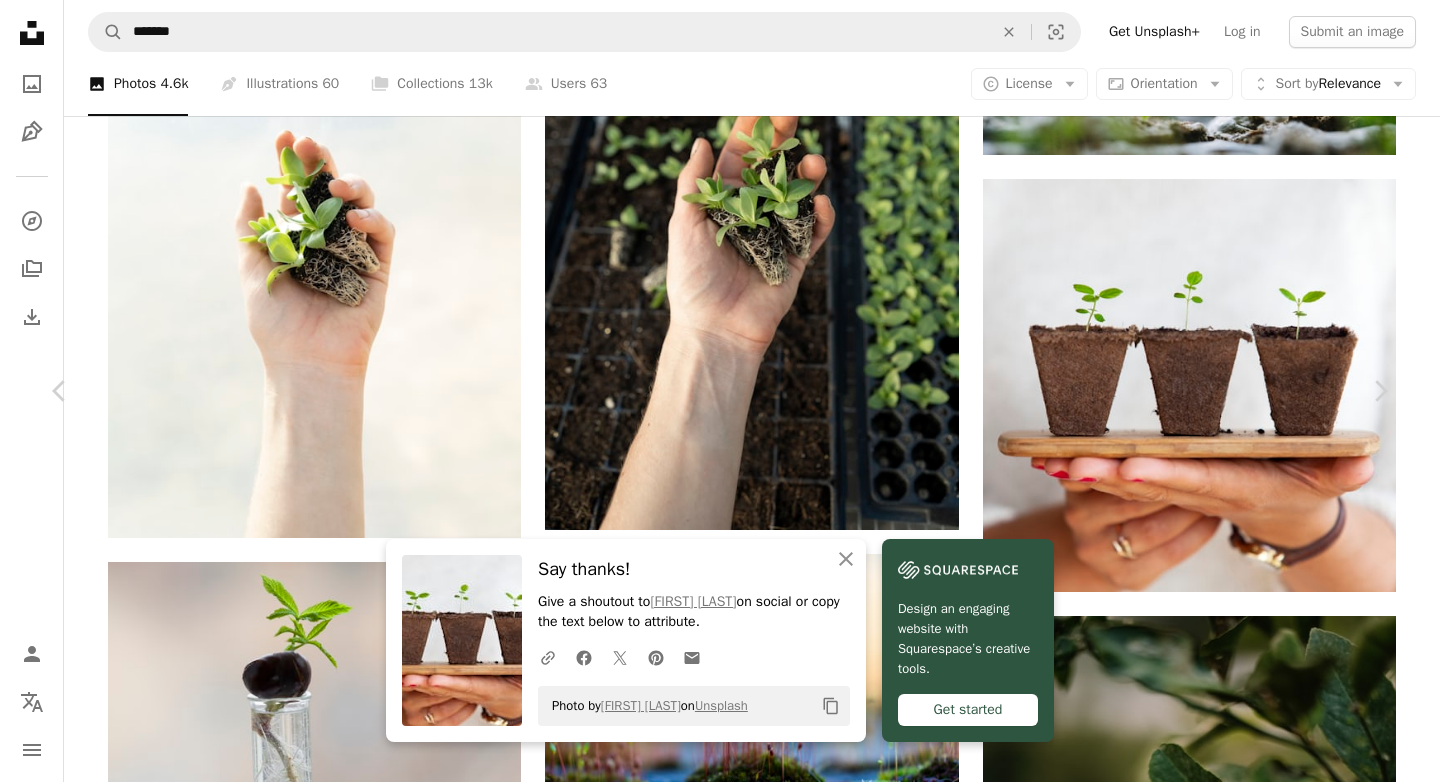 click on "An X shape Chevron left Chevron right An X shape Close Say thanks! Give a shoutout to [FIRST] [LAST] on social or copy the text below to attribute. A URL sharing icon (chains) Facebook icon X (formerly Twitter) icon Pinterest icon An envelope Photo by [FIRST] [LAST] on Unsplash
Copy content Design an engaging website with Squarespace’s creative tools. Get started [FIRST] [LAST] Available for hire A checkmark inside of a circle A heart A plus sign Download free Chevron down Zoom in Views 26,333,898 Downloads 273,597 Featured in Photos , Sustainability , Nature A forward-right arrow Share Info icon Info More Actions Replanting small plants Calendar outlined Published on May 28, 2017 Camera Canon, EOS 5D Mark II Safety Free to use under the Unsplash License plant garden hand plants botanical grow board growing small figs greens hold plantas background flower spring green home HD Wallpapers Browse premium related images on iStock | Save 20% with code UNSPLASH20 View more on iStock ↗" at bounding box center (720, 4086) 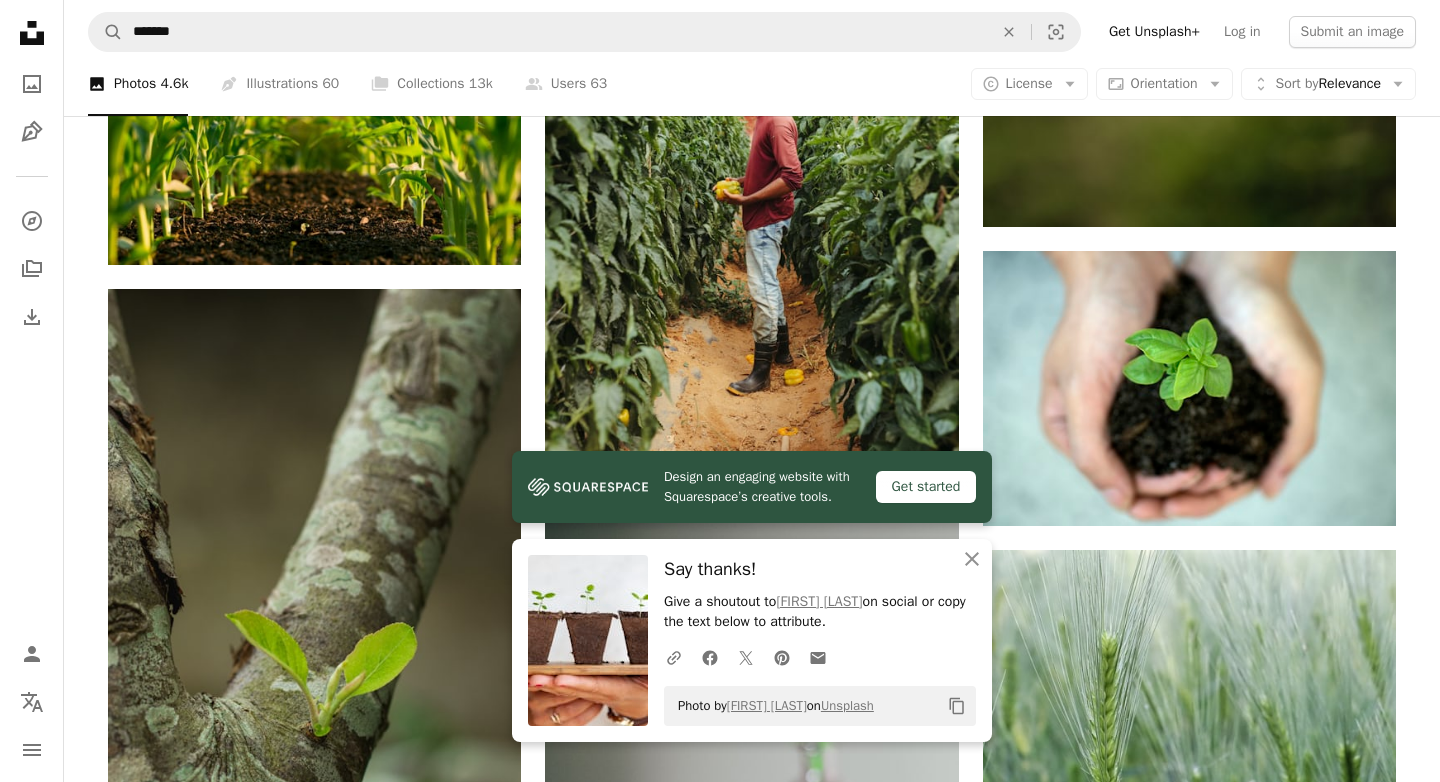 scroll, scrollTop: 2251, scrollLeft: 0, axis: vertical 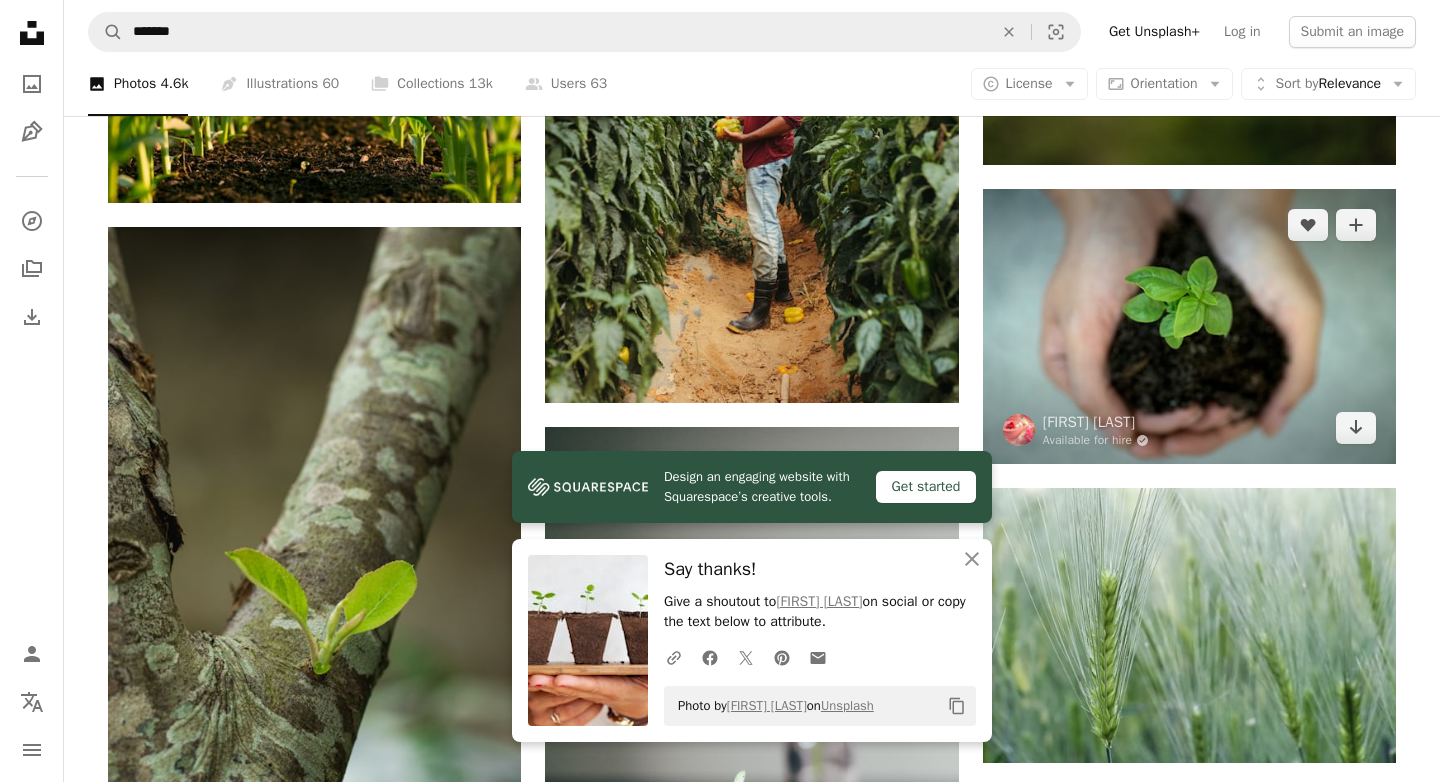 click at bounding box center [1189, 326] 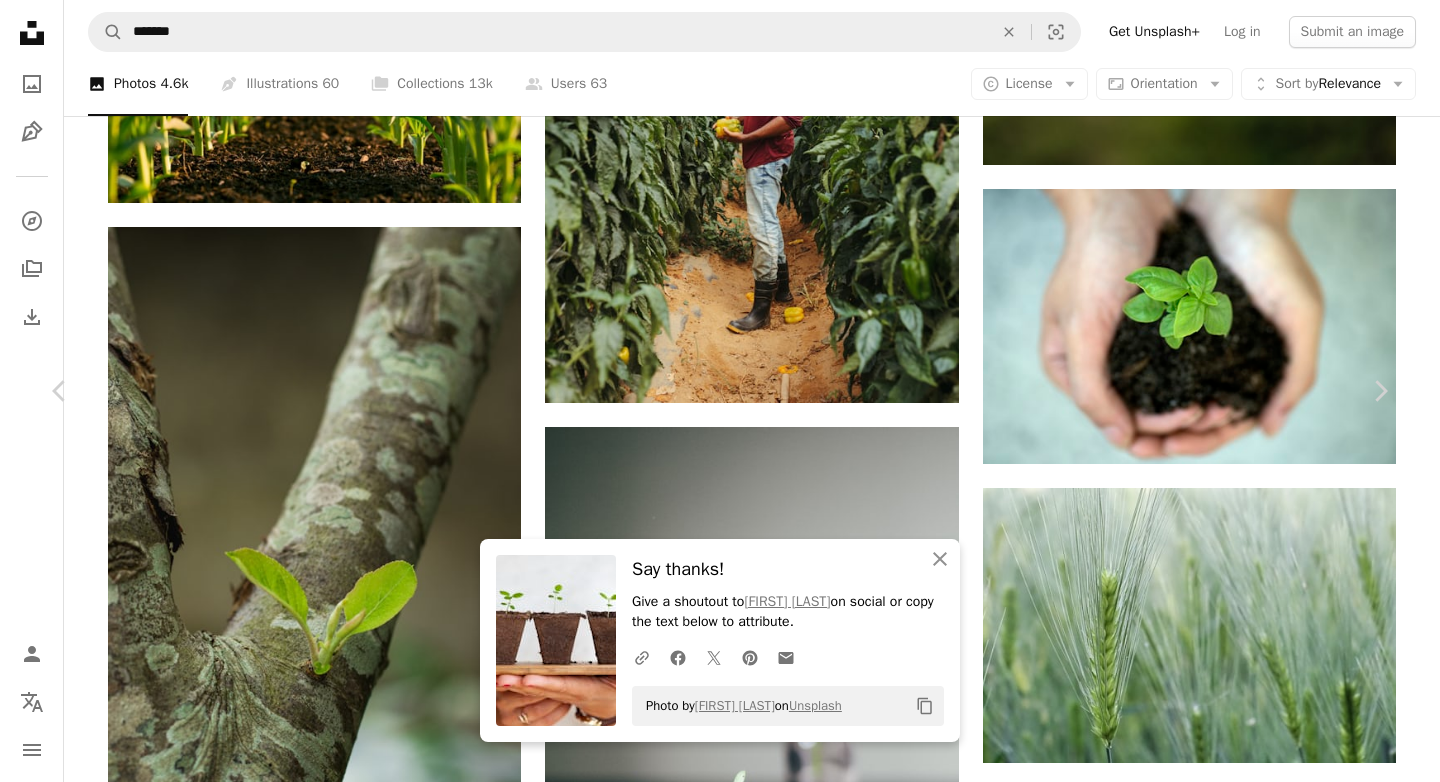 click on "Download free" at bounding box center (1191, 2671) 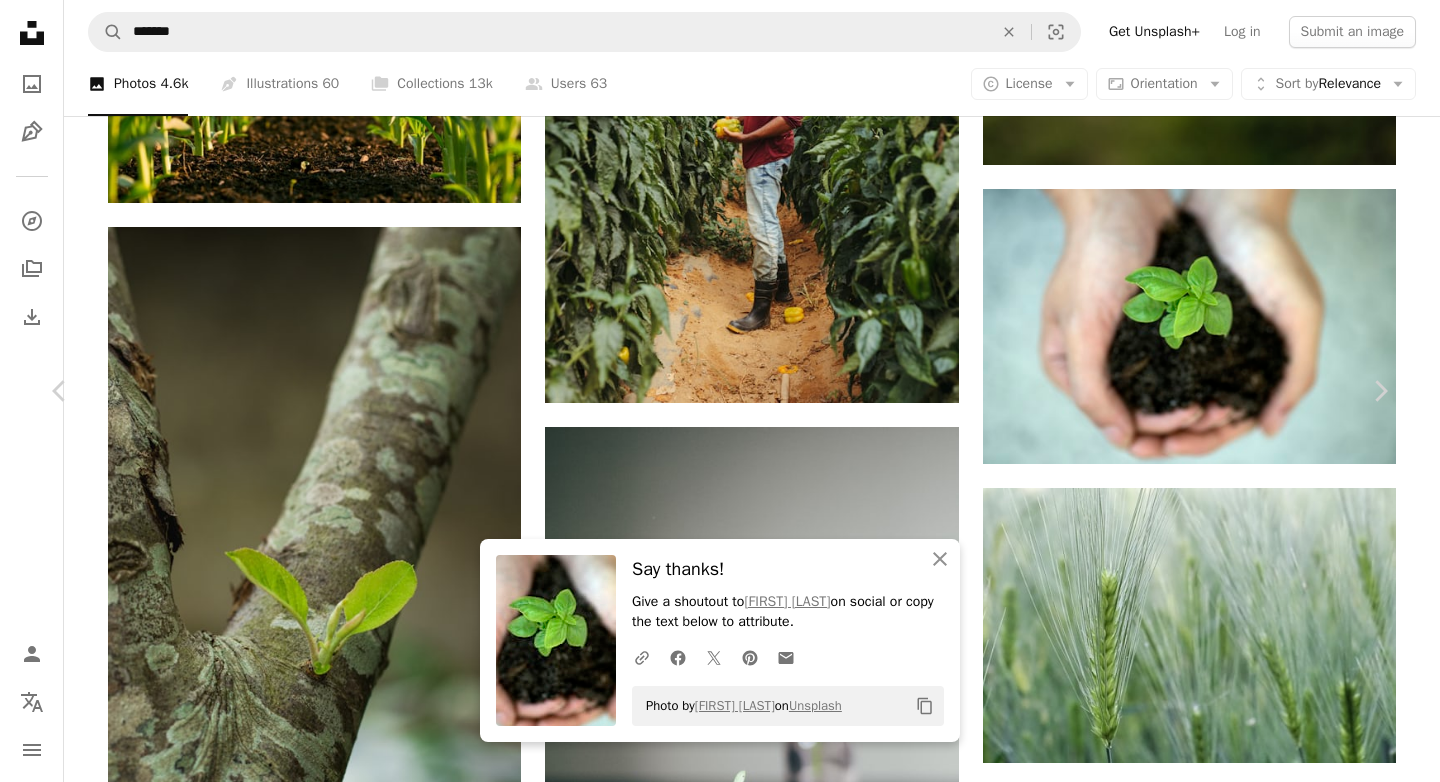 click on "An X shape Chevron left Chevron right An X shape Close Say thanks! Give a shoutout to [FIRST] [LAST] on social or copy the text below to attribute. A URL sharing icon (chains) Facebook icon X (formerly Twitter) icon Pinterest icon An envelope Photo by [FIRST] [LAST] on Unsplash
Copy content [FIRST] [LAST] Available for hire A checkmark inside of a circle A heart A plus sign Download free Chevron down Zoom in Views 108,756 Downloads 2,211 A forward-right arrow Share Info icon Info More Actions Protecting, holding and nurturing young basil plant in his hands. Calendar outlined Published on March 18, 2023 Camera NIKON CORPORATION, NIKON D610 Safety Free to use under the Unsplash License green plant sustainability growing nurture woman garden female adult leaf outdoors soil herbs planting Backgrounds Browse premium related images on iStock  |  Save 20% with code UNSPLASH20 View more on iStock  ↗ Related images A heart A plus sign [FIRST] [LAST] Available for hire Arrow pointing down" at bounding box center [720, 3015] 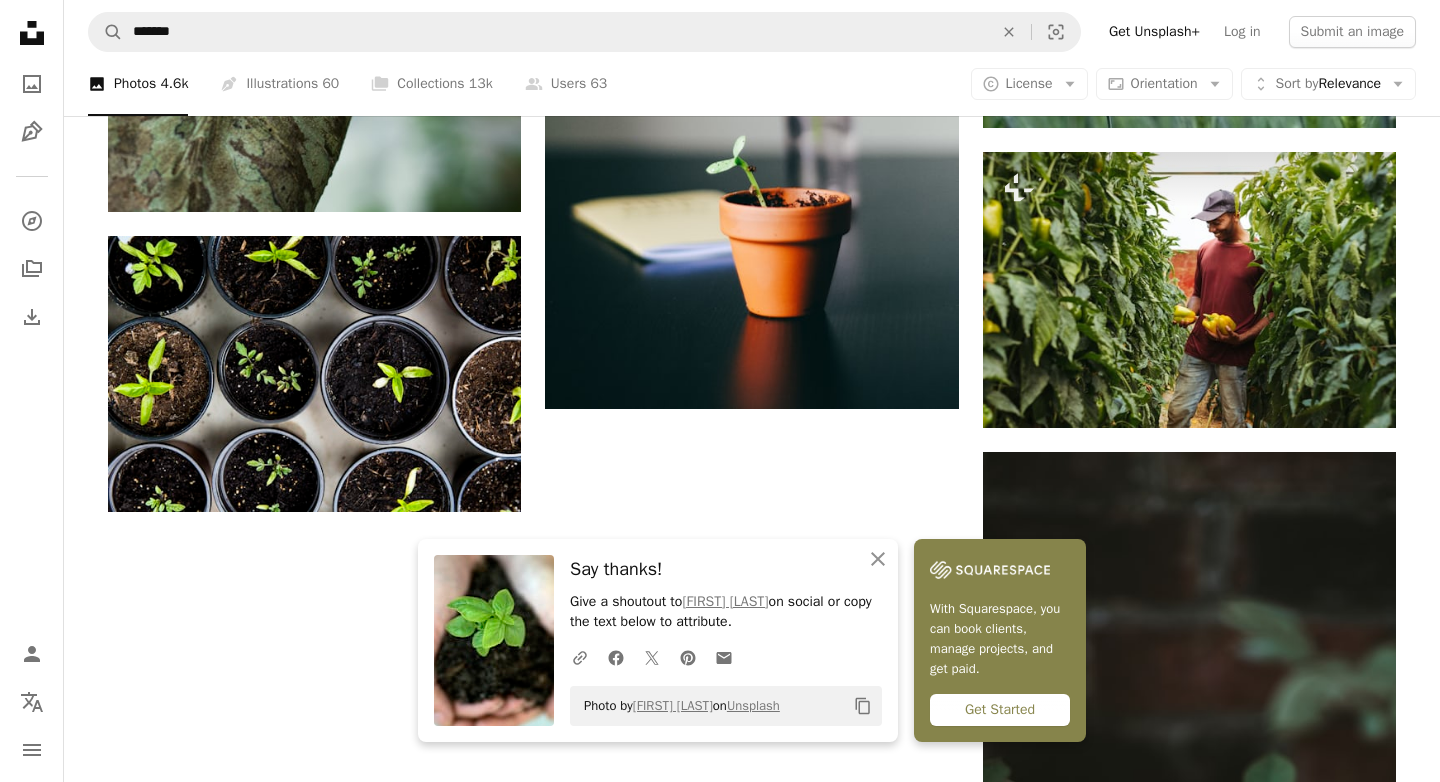 scroll, scrollTop: 2843, scrollLeft: 0, axis: vertical 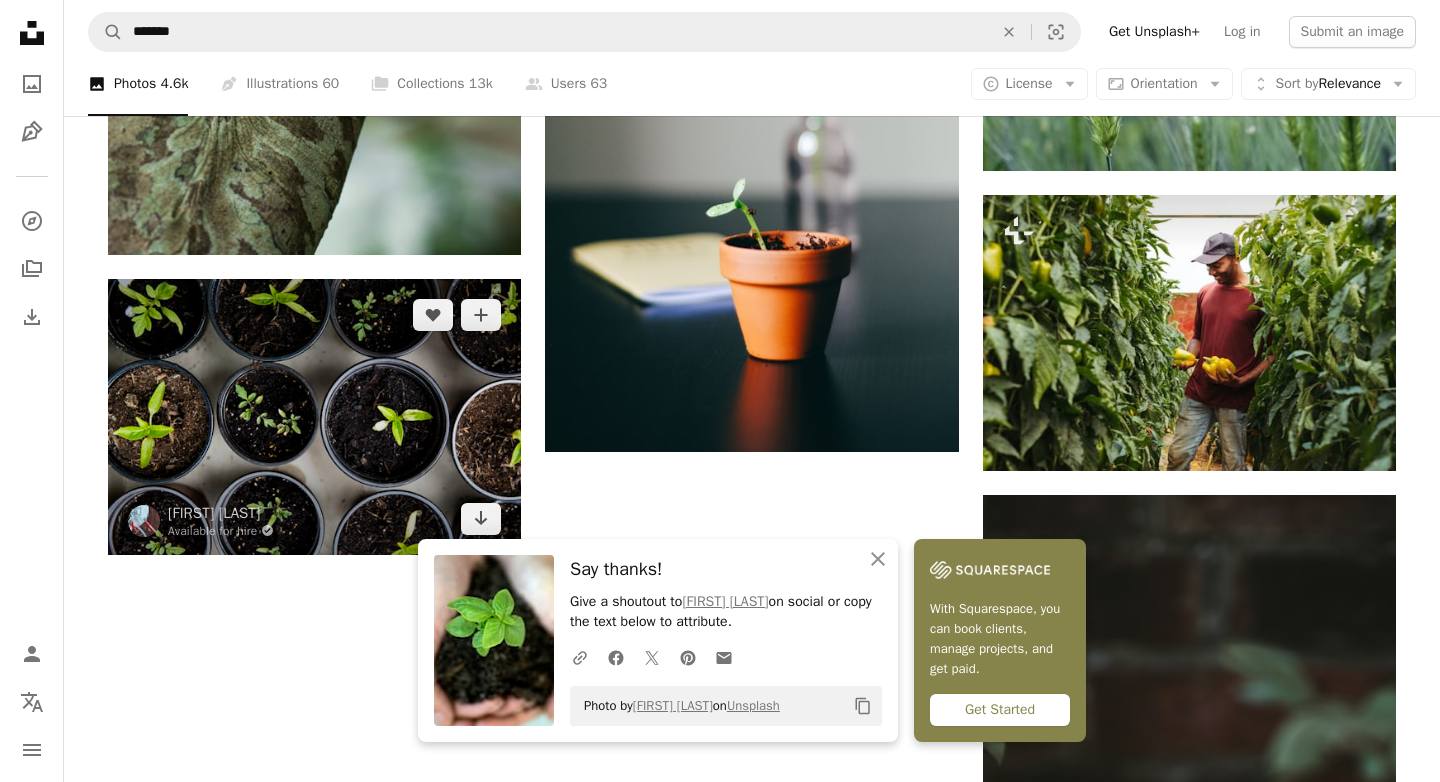 click at bounding box center (314, 416) 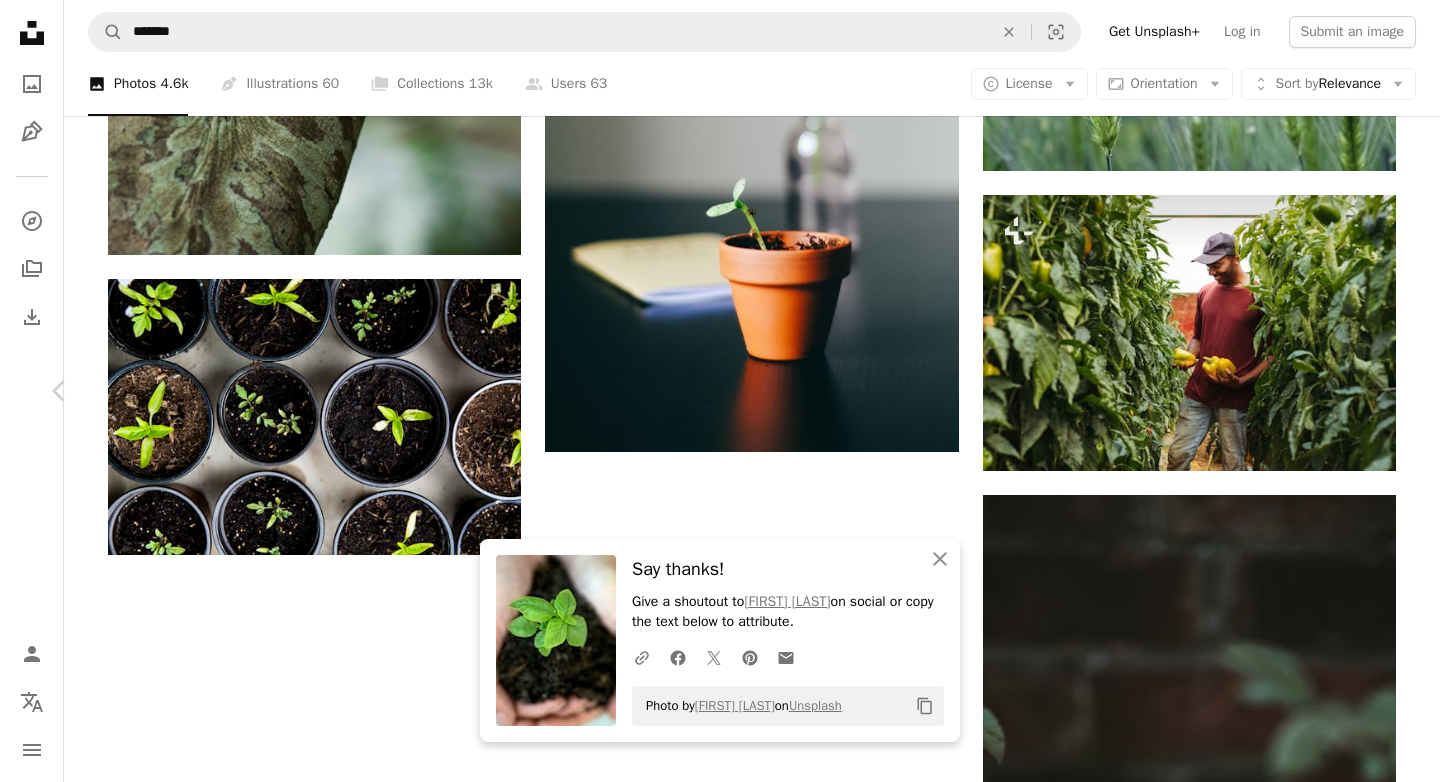 click on "Download free" at bounding box center (1191, 2079) 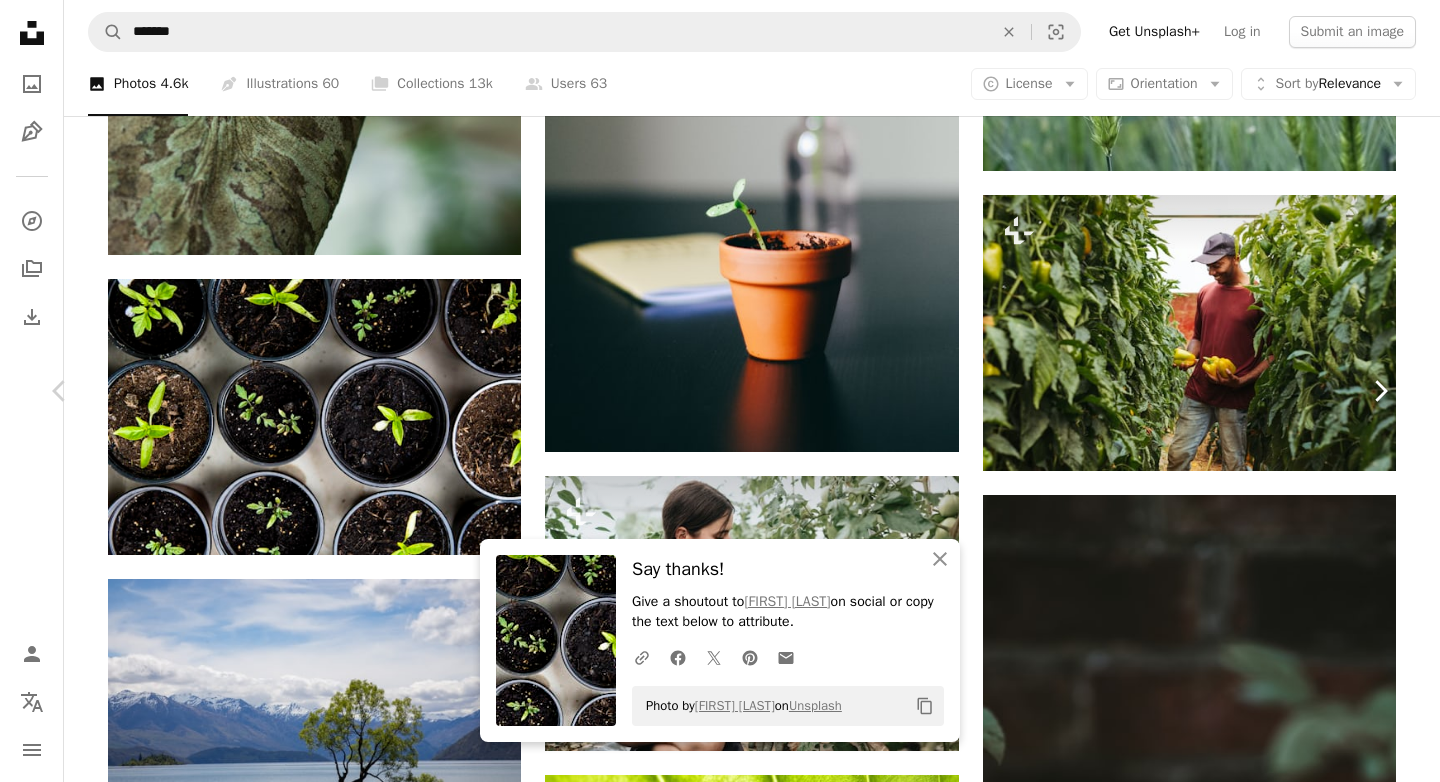 click on "Chevron right" at bounding box center [1380, 391] 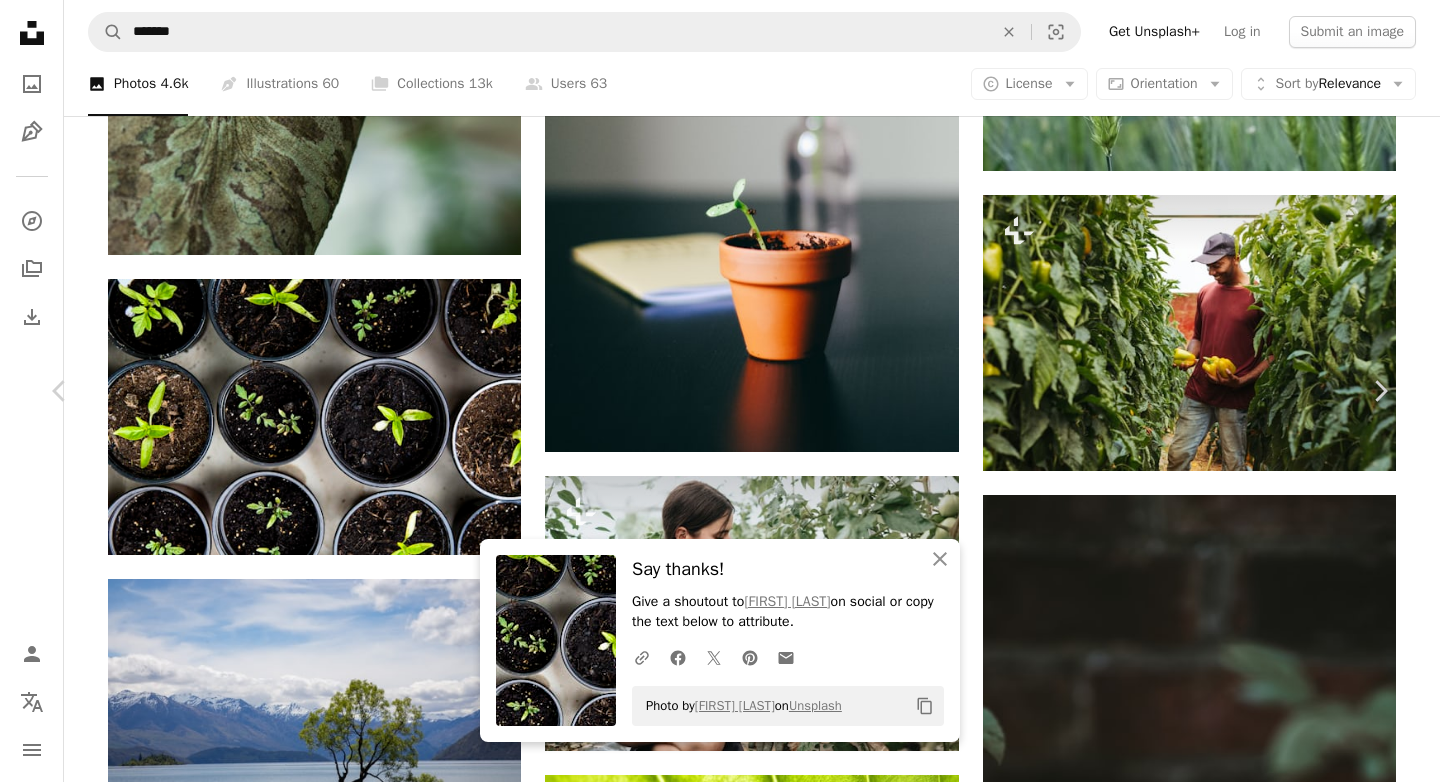 click on "An X shape Chevron left Chevron right An X shape Close Say thanks! Give a shoutout to [FIRST] [LAST] on social or copy the text below to attribute. A URL sharing icon (chains) Facebook icon X (formerly Twitter) icon Pinterest icon An envelope Photo by [FIRST] [LAST] on Unsplash
Copy content [FIRST] [LAST] Available for hire A checkmark inside of a circle A heart A plus sign Download free Chevron down Zoom in Views 24,548,816 Downloads 232,872 Featured in Sustainability A forward-right arrow Share Info icon Info More Actions Urban Gardening – Raising tomatoes for self support A map marker [CITY], [COUNTRY] Calendar outlined Published on April 10, 2018 Camera Canon, EOS 5D Mark III Safety Free to use under the Unsplash License food green plant leaves plants growth vegetable gardening soil herbs seed growing compost pot mud flat lay plant pot germination cultivation spring Free stock photos Browse premium related images on iStock  |  Save 20% with code UNSPLASH20 View more on iStock  ↗ Rom T" at bounding box center (720, 5415) 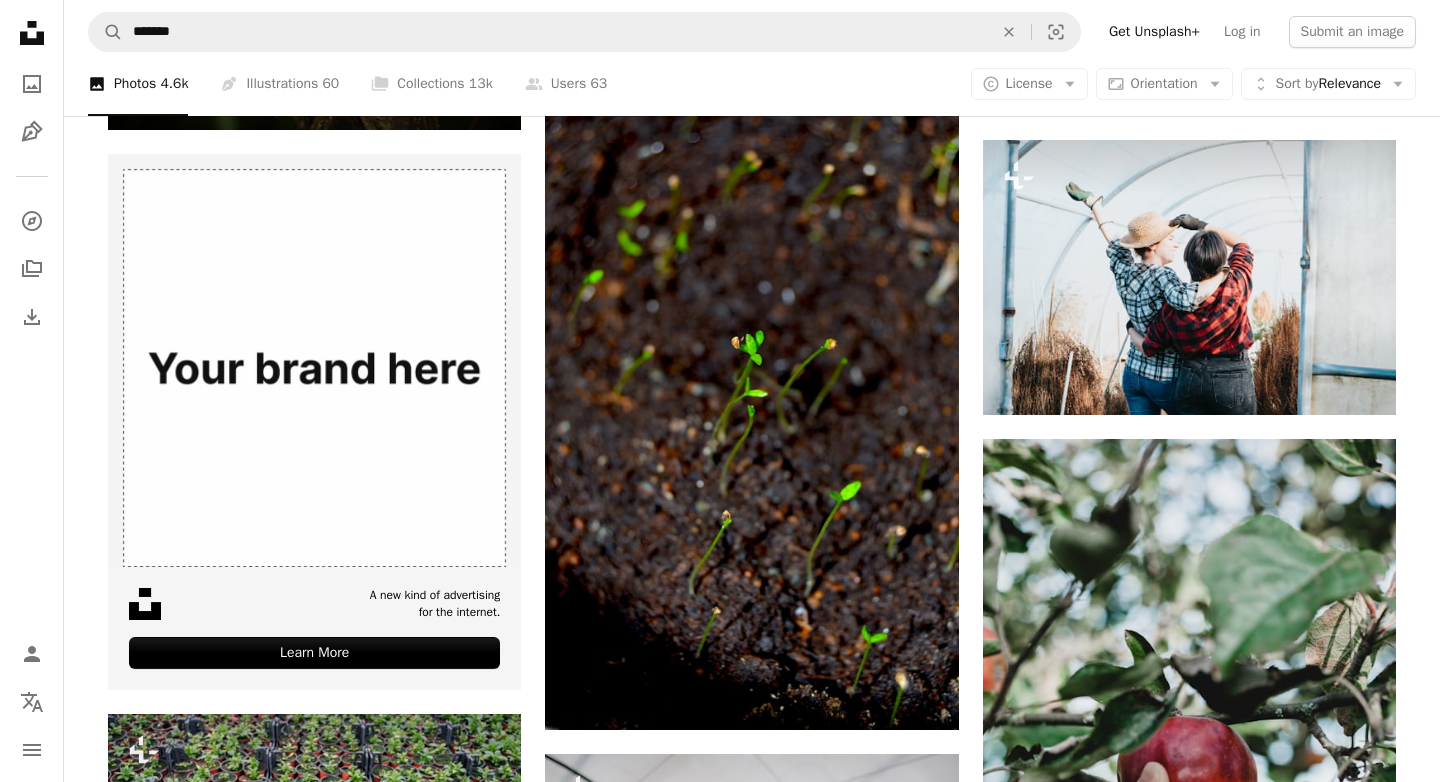 scroll, scrollTop: 4441, scrollLeft: 0, axis: vertical 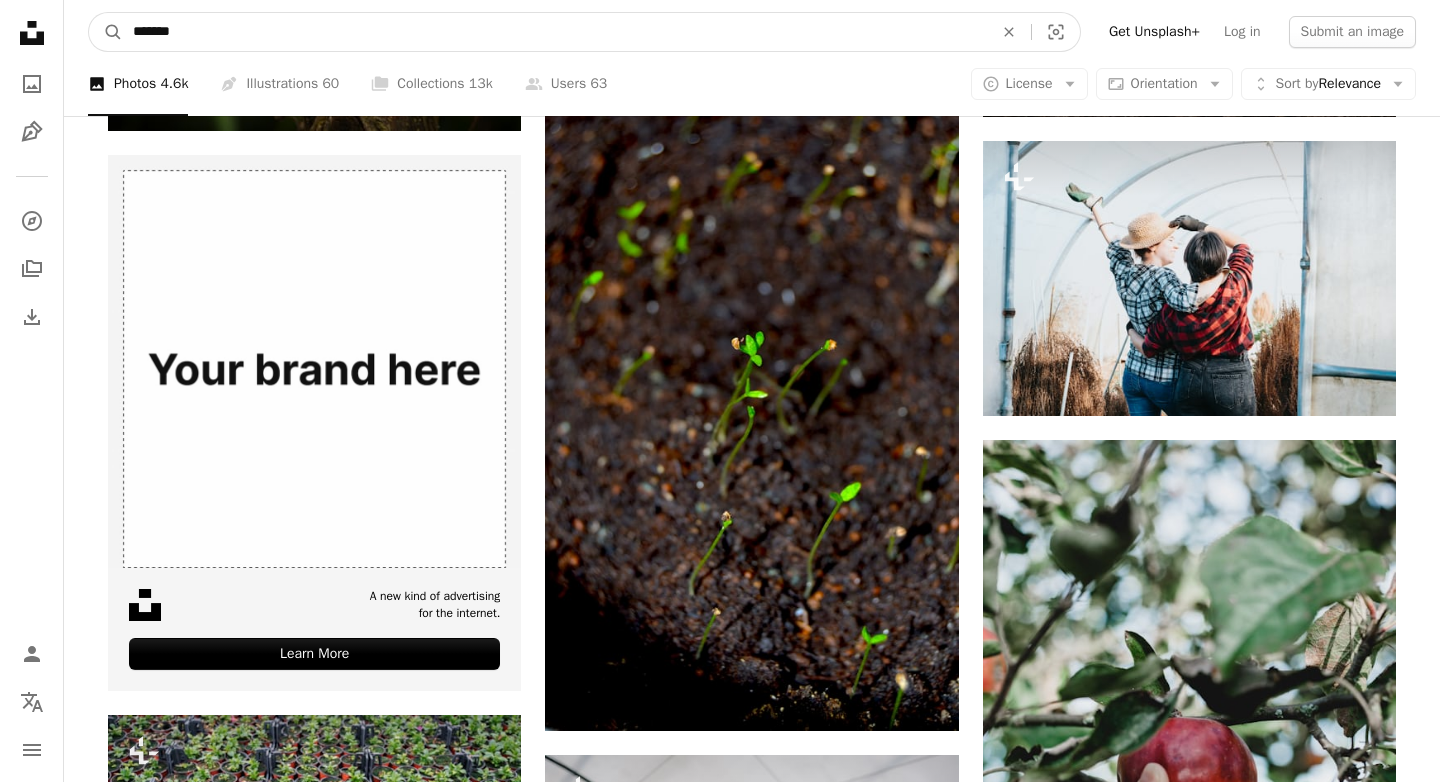 click on "*******" at bounding box center [555, 32] 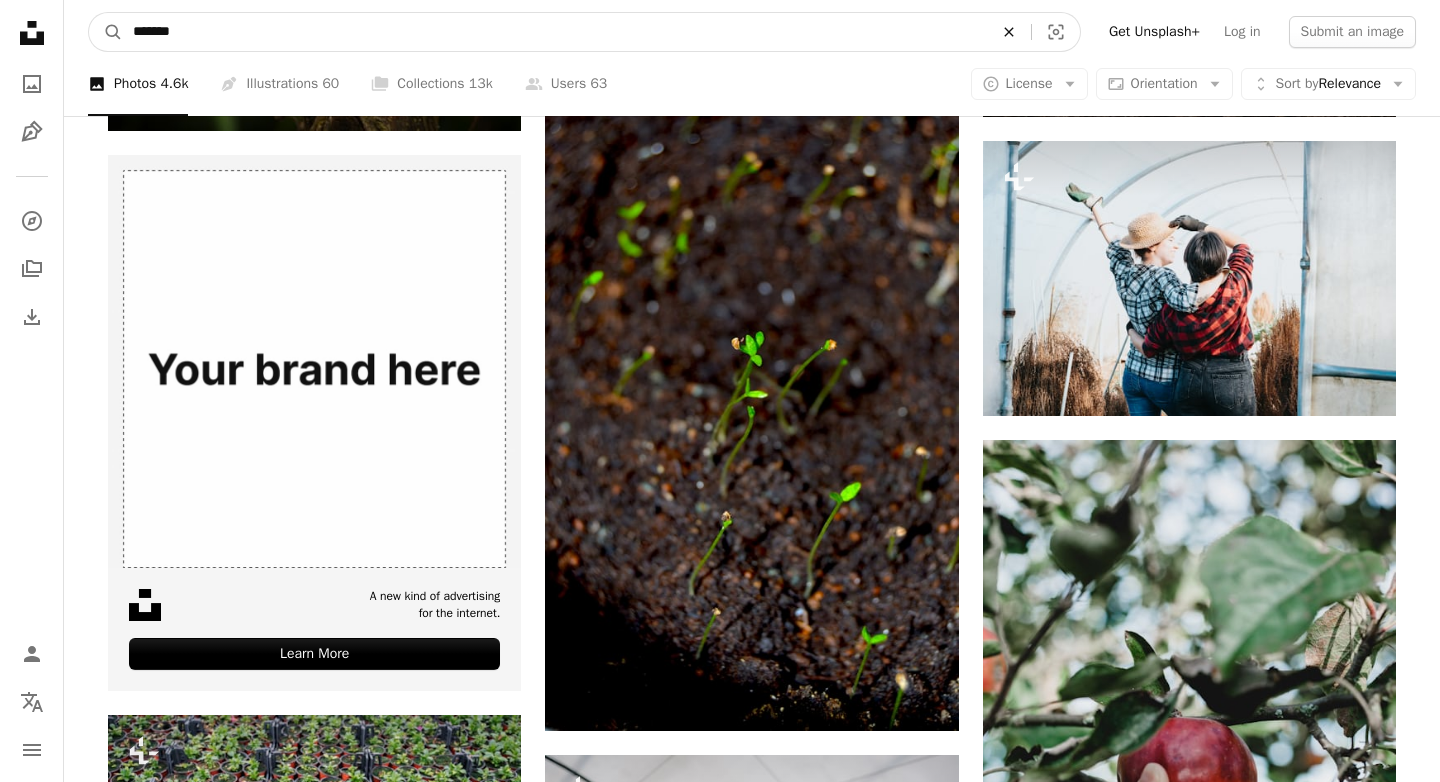 click on "An X shape" 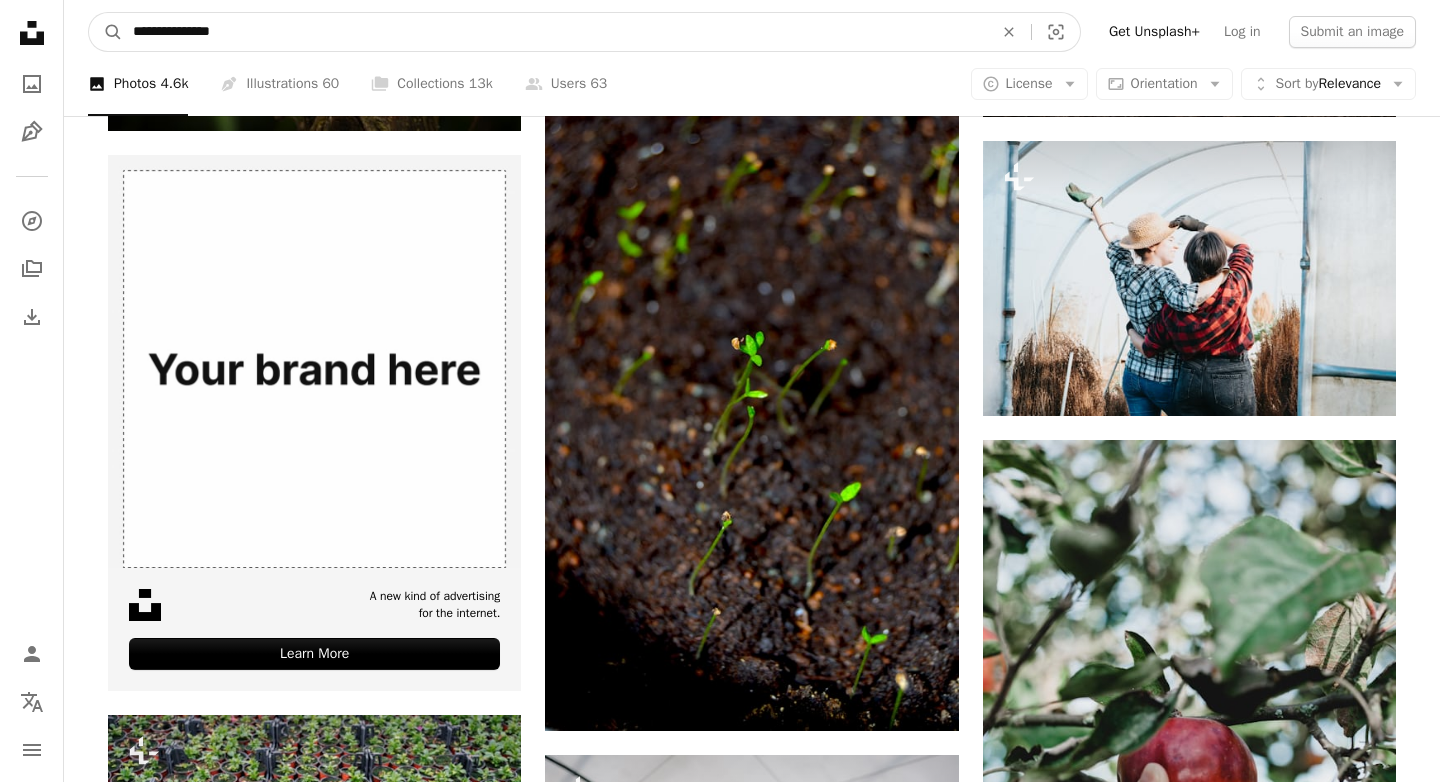 type on "**********" 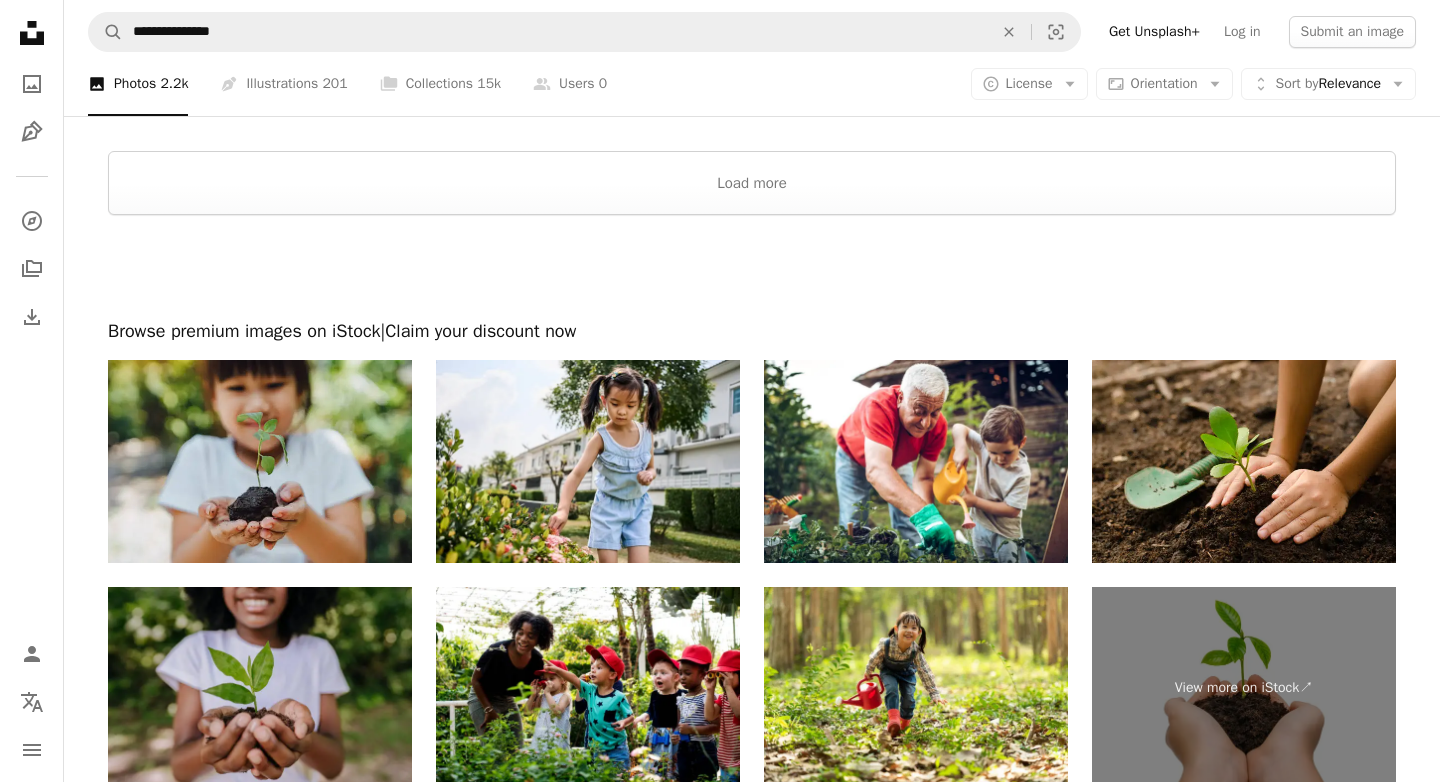 scroll, scrollTop: 4185, scrollLeft: 0, axis: vertical 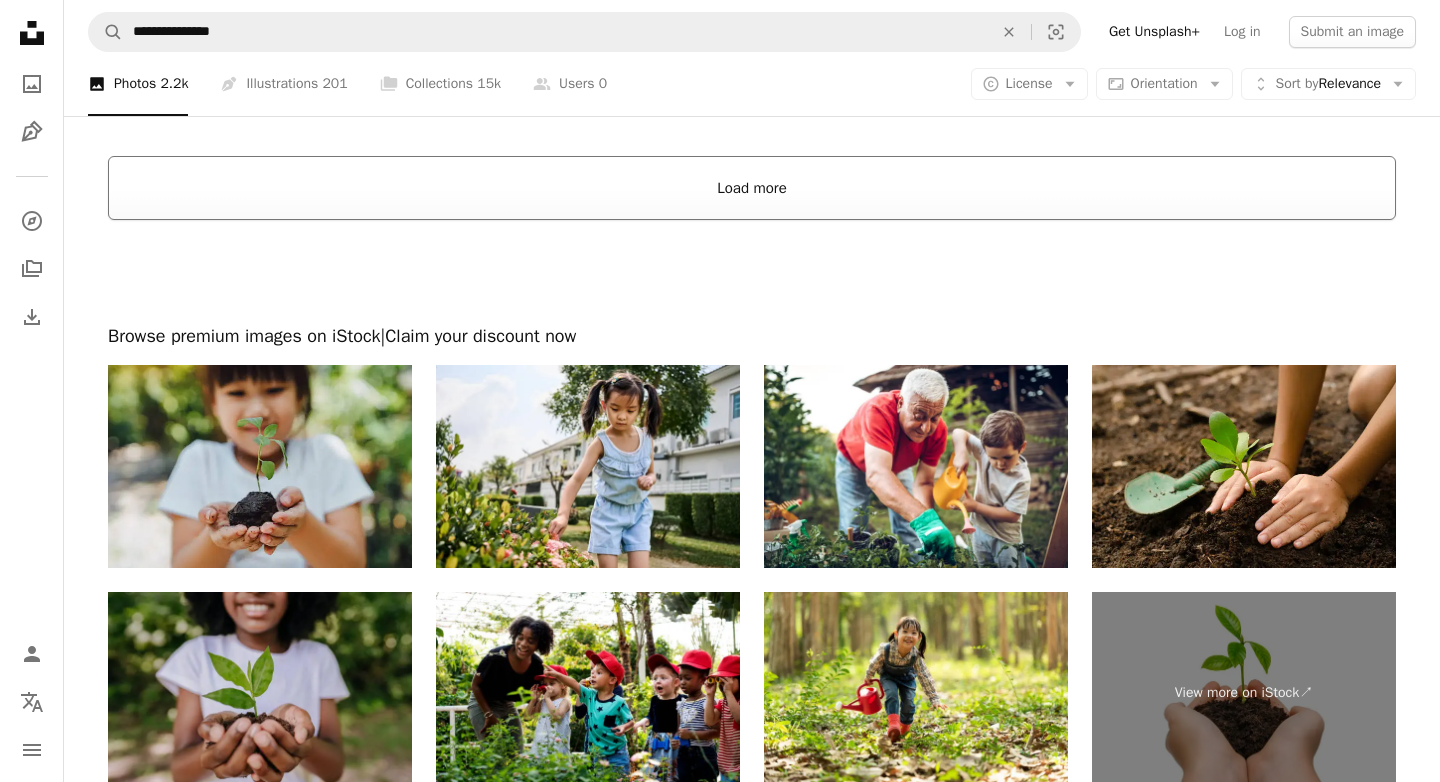 click on "Load more" at bounding box center [752, 188] 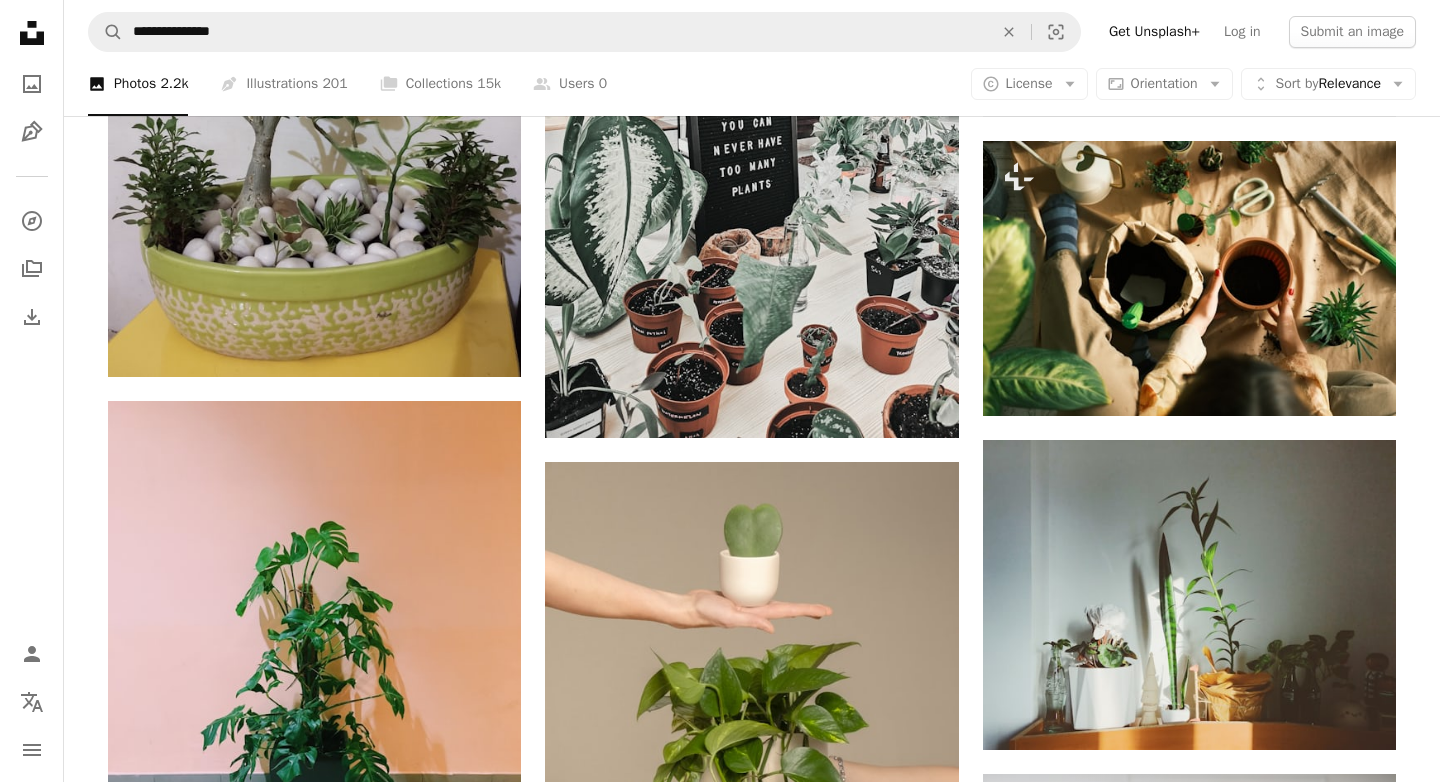 scroll, scrollTop: 9423, scrollLeft: 0, axis: vertical 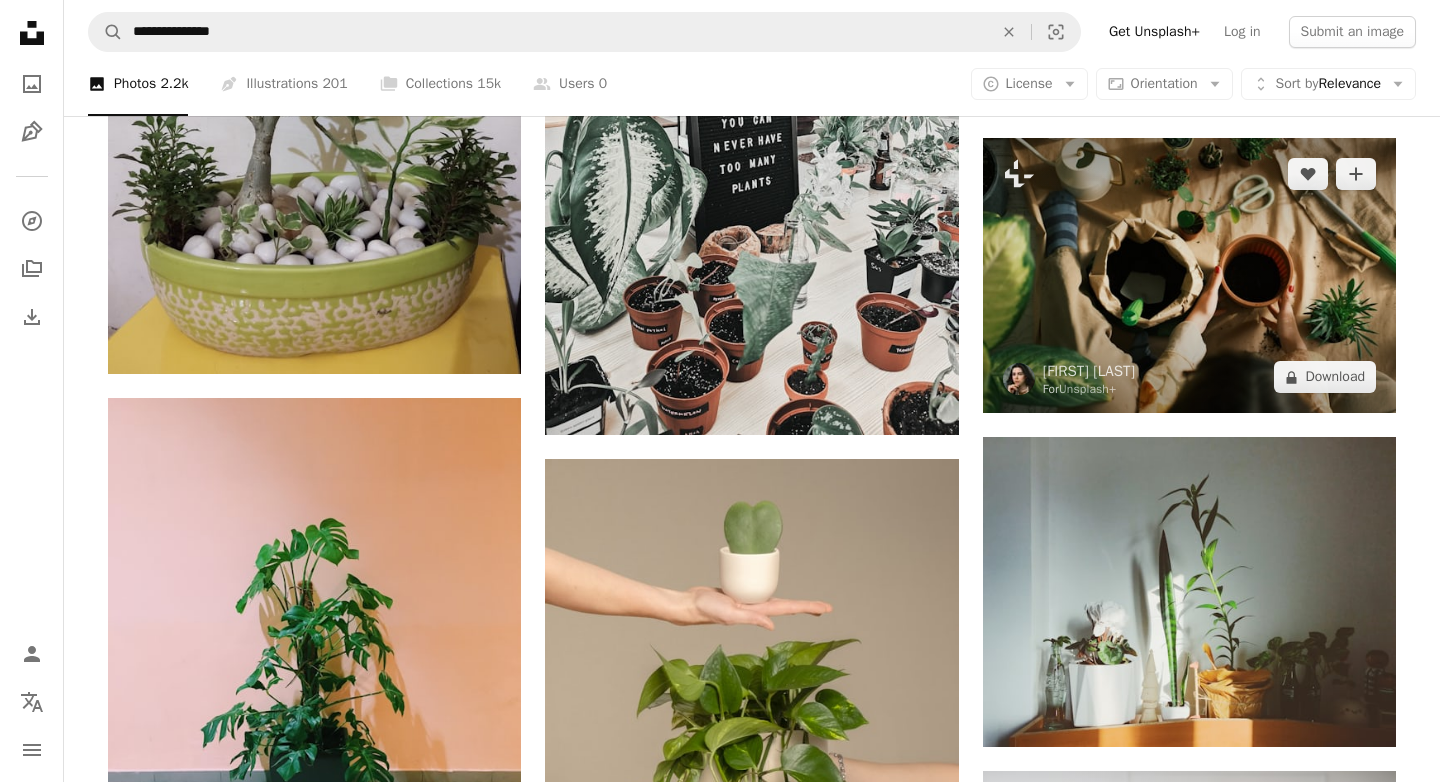 click at bounding box center (1189, 275) 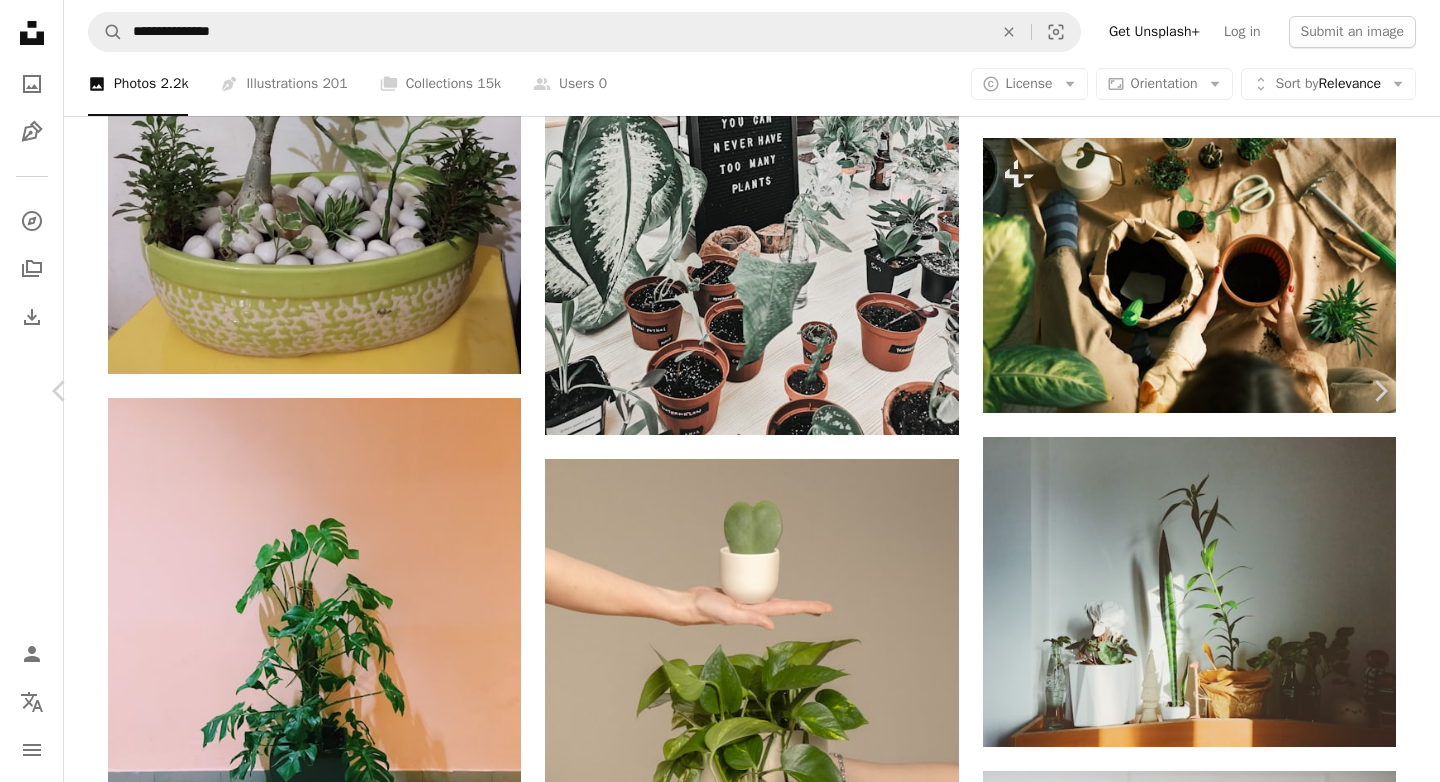 click on "An X shape Chevron left Chevron right [FIRST] [LAST] For Unsplash+ A heart A plus sign A lock Download Zoom in A forward-right arrow Share More Actions Calendar outlined Published on March 3, 2023 Safety Licensed under the Unsplash+ License woman plants professional job compost herbal house plants seedlings watering profession plant care plant pots Creative Commons images From this series Chevron right Plus sign for Unsplash+ Plus sign for Unsplash+ Plus sign for Unsplash+ Plus sign for Unsplash+ Plus sign for Unsplash+ Plus sign for Unsplash+ Plus sign for Unsplash+ Plus sign for Unsplash+ Plus sign for Unsplash+ Plus sign for Unsplash+ Related images Plus sign for Unsplash+ A heart A plus sign [FIRST] [LAST] For Unsplash+ A lock Download Plus sign for Unsplash+ A heart A plus sign Olivie Strauss For Unsplash+ A lock Download Plus sign for Unsplash+ A heart A plus sign [FIRST] [LAST] For Unsplash+ A lock Download Plus sign for Unsplash+ A heart A plus sign Ivana Cajina For Unsplash+ A lock" at bounding box center [720, 4752] 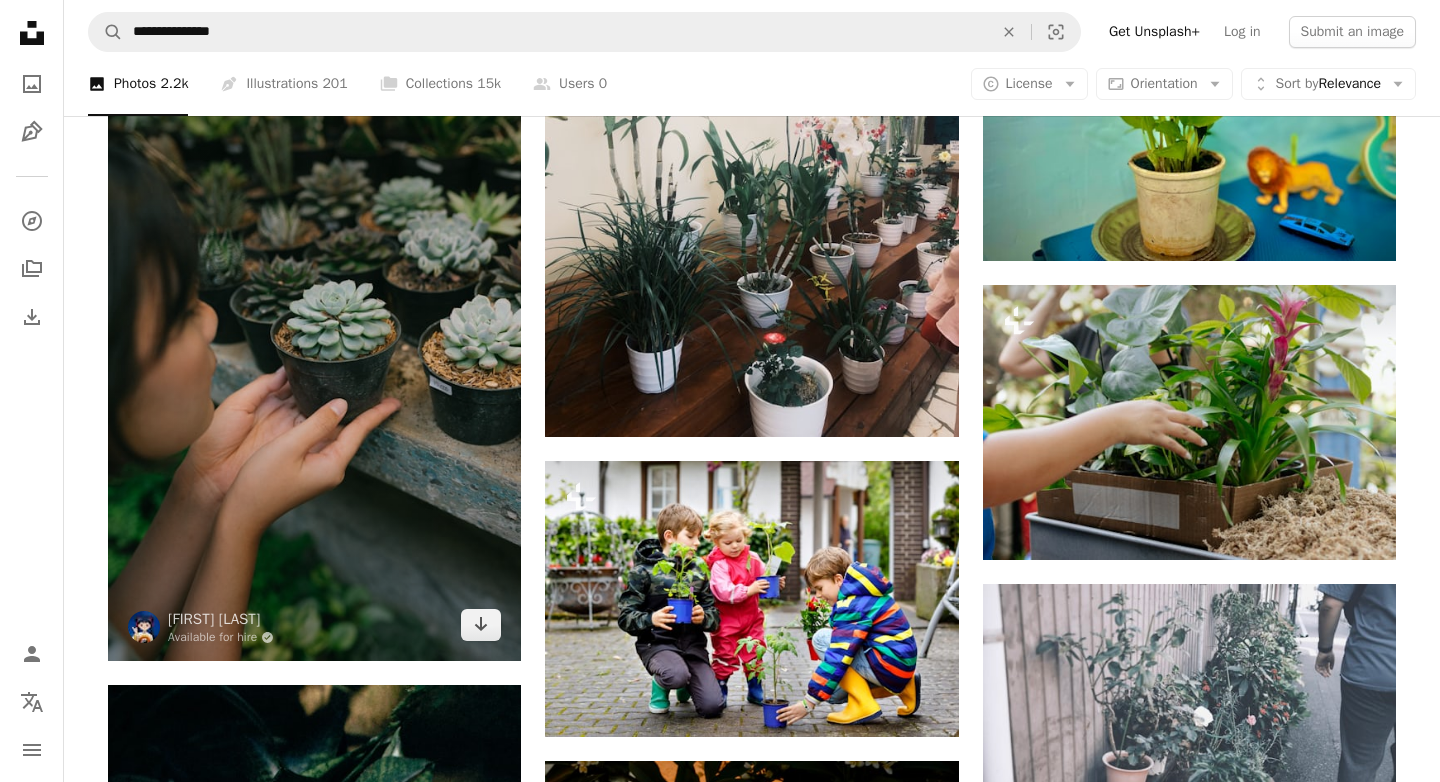 scroll, scrollTop: 11715, scrollLeft: 0, axis: vertical 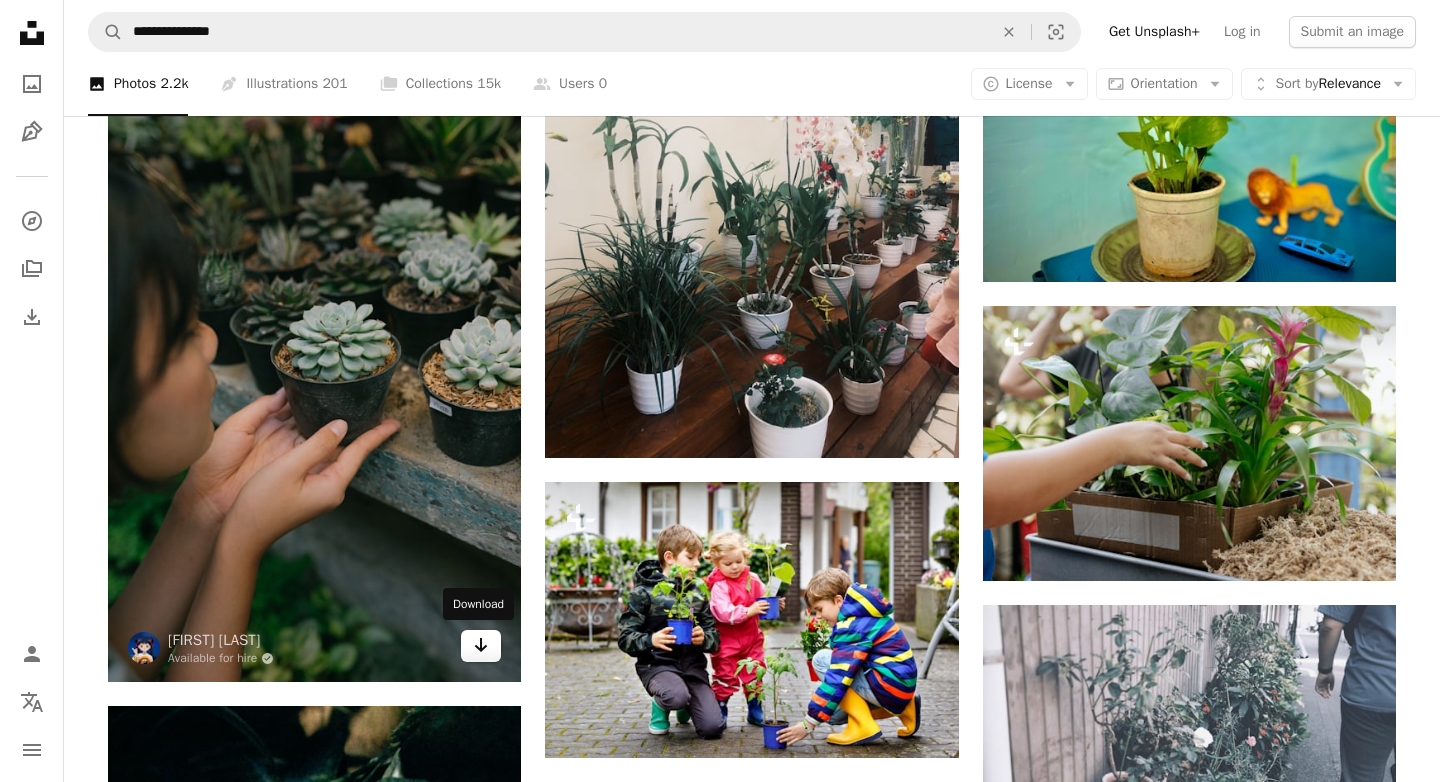 click 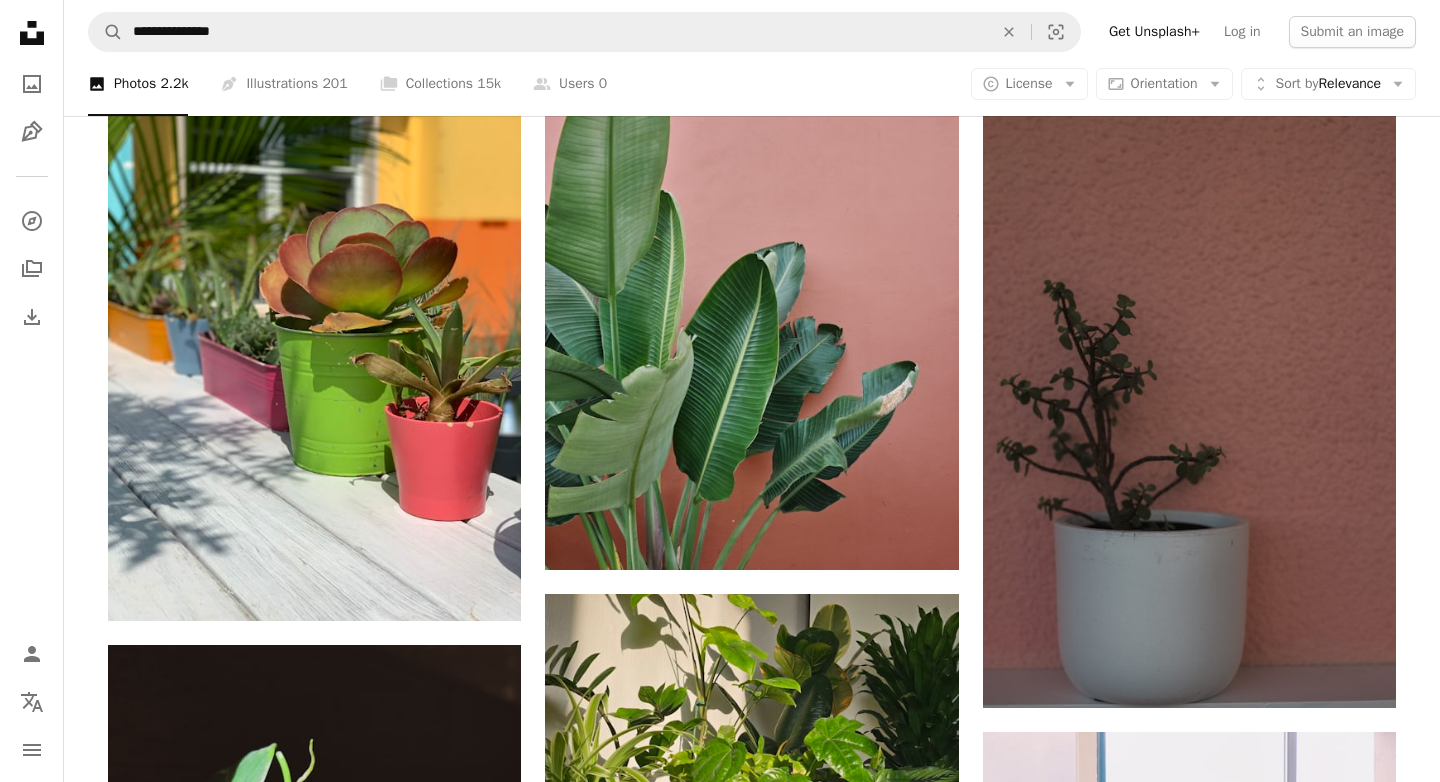 scroll, scrollTop: 19310, scrollLeft: 0, axis: vertical 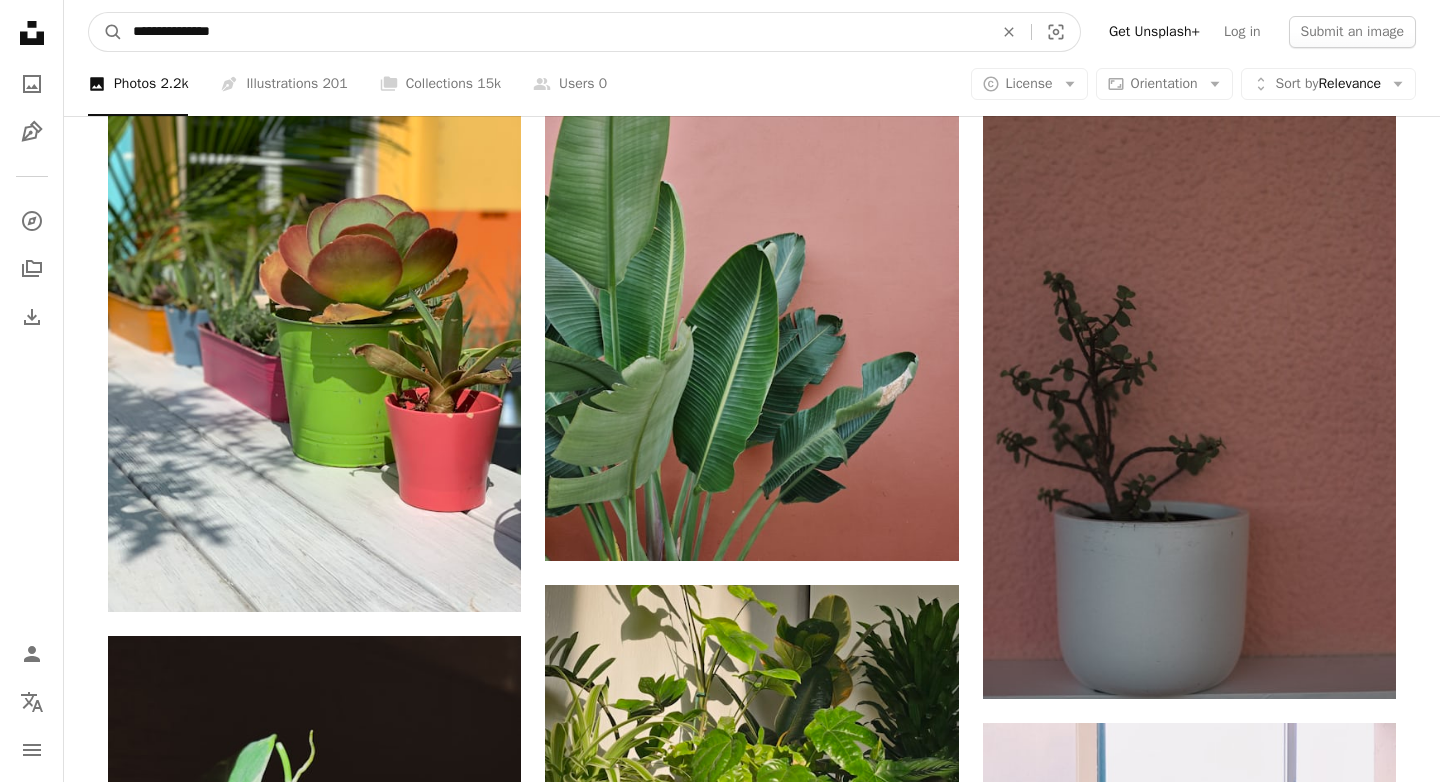 click on "**********" at bounding box center [555, 32] 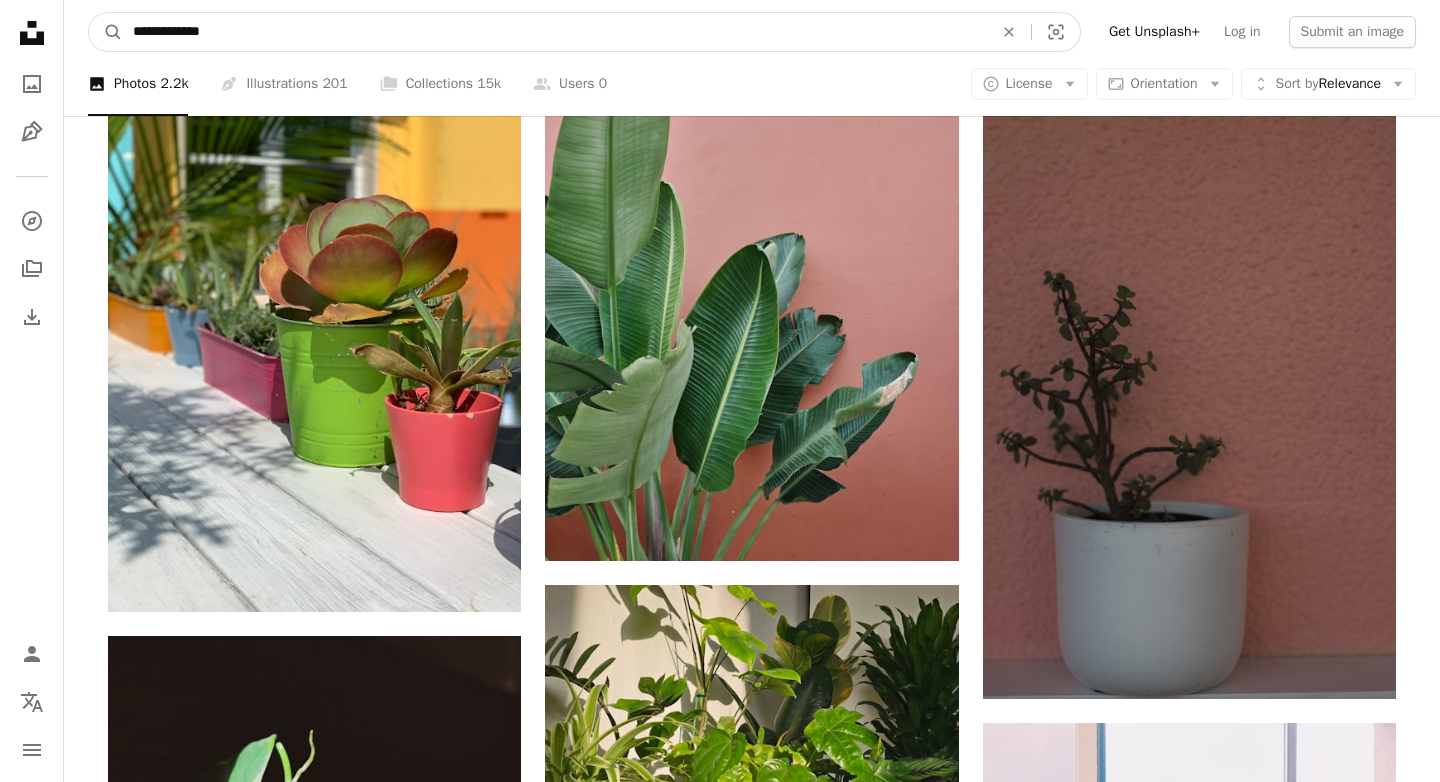 type on "**********" 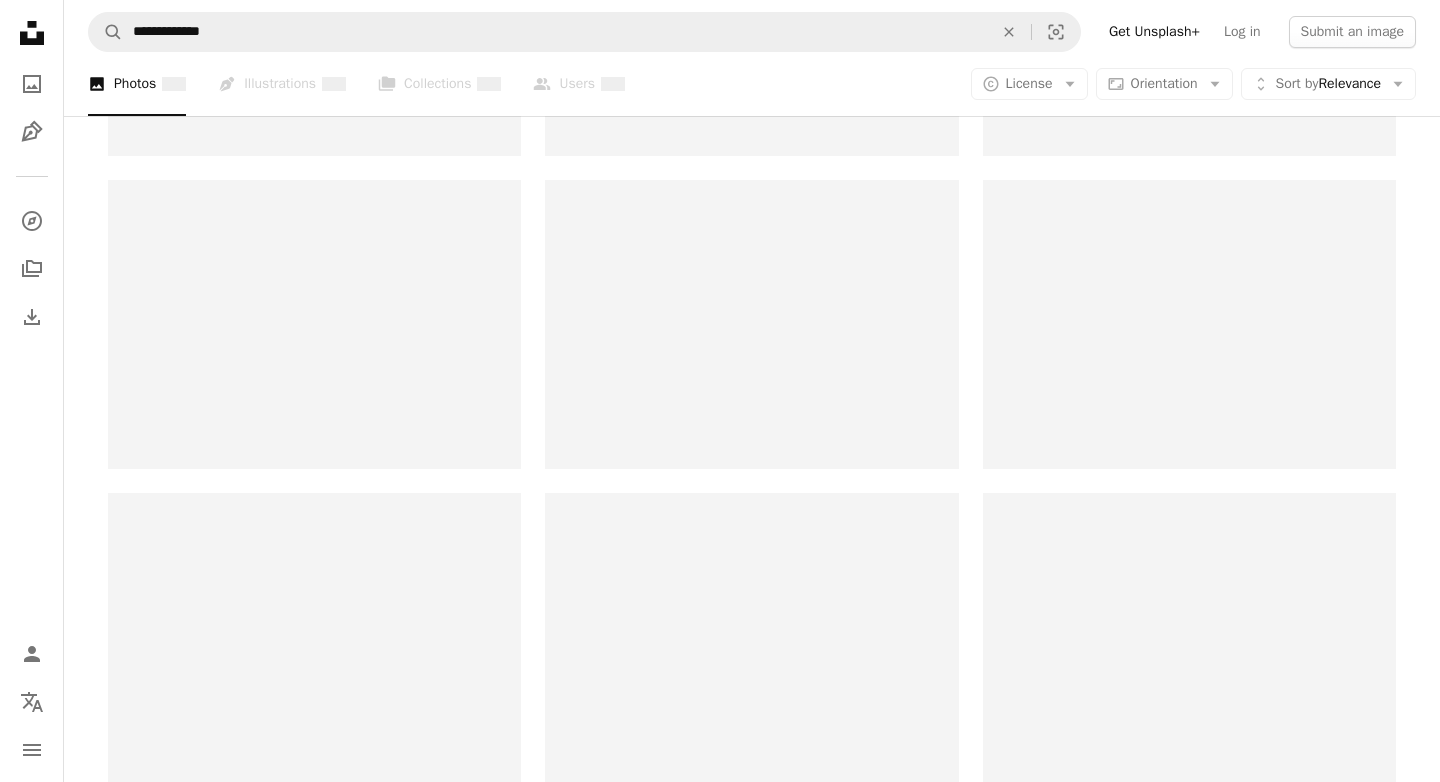 scroll, scrollTop: 0, scrollLeft: 0, axis: both 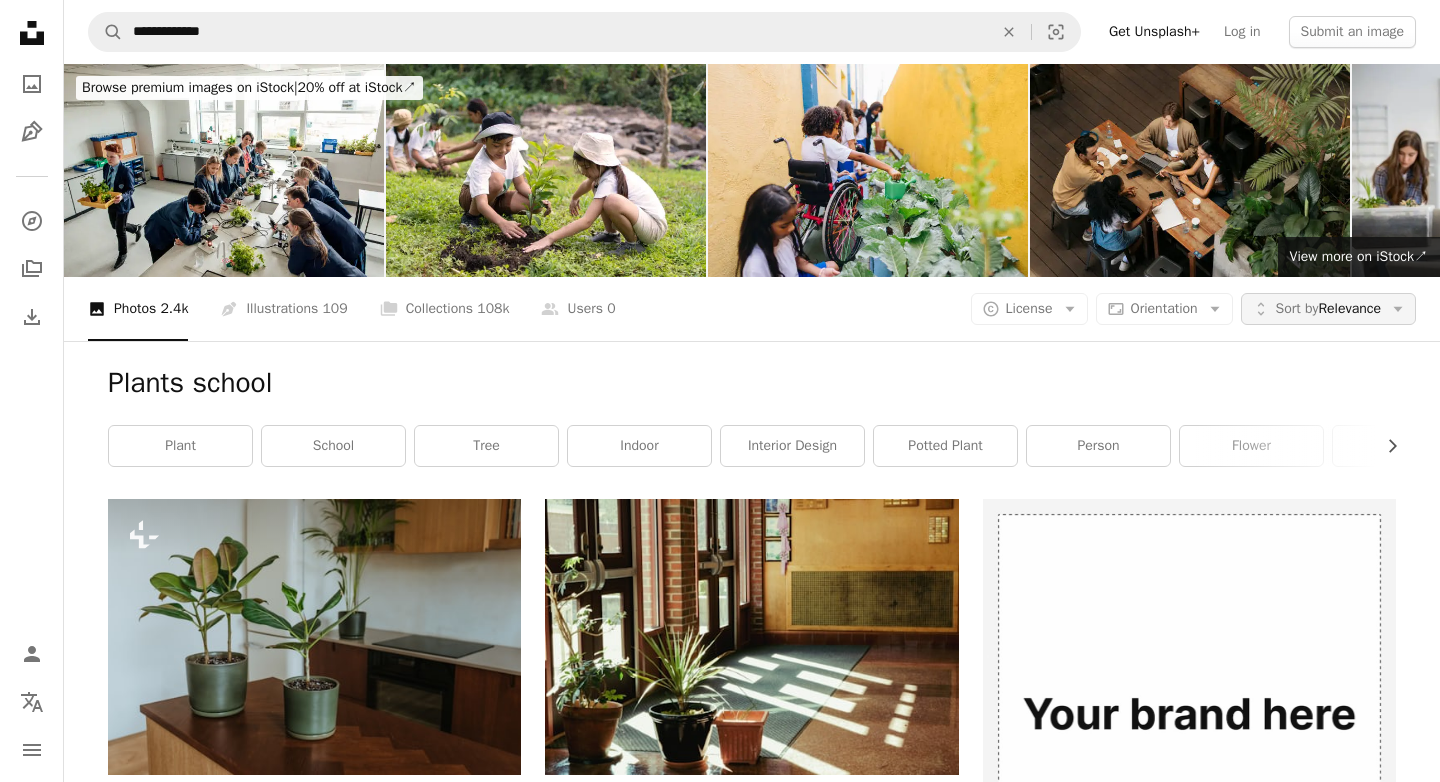 click on "Unfold Sort by  Relevance Arrow down" at bounding box center (1328, 309) 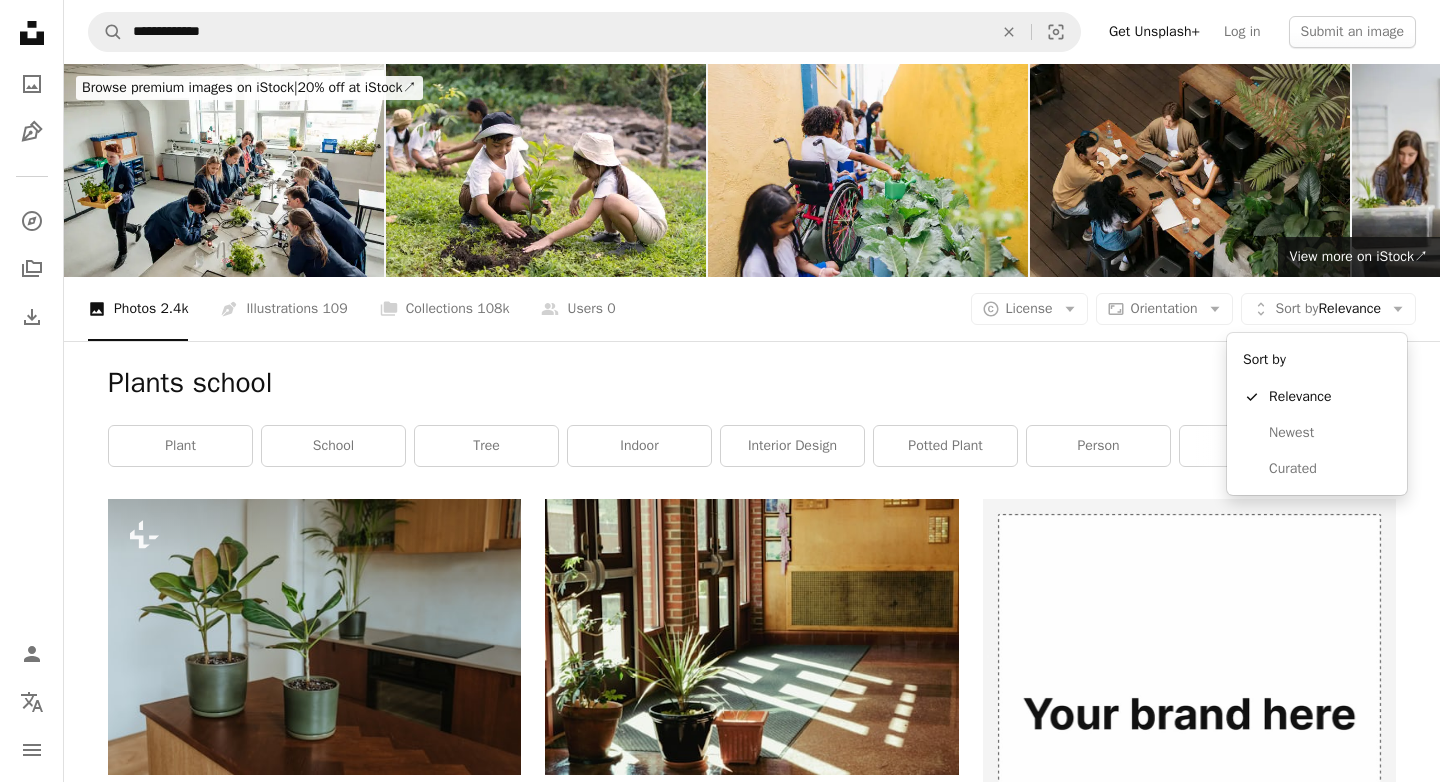 click on "**********" at bounding box center [720, 2229] 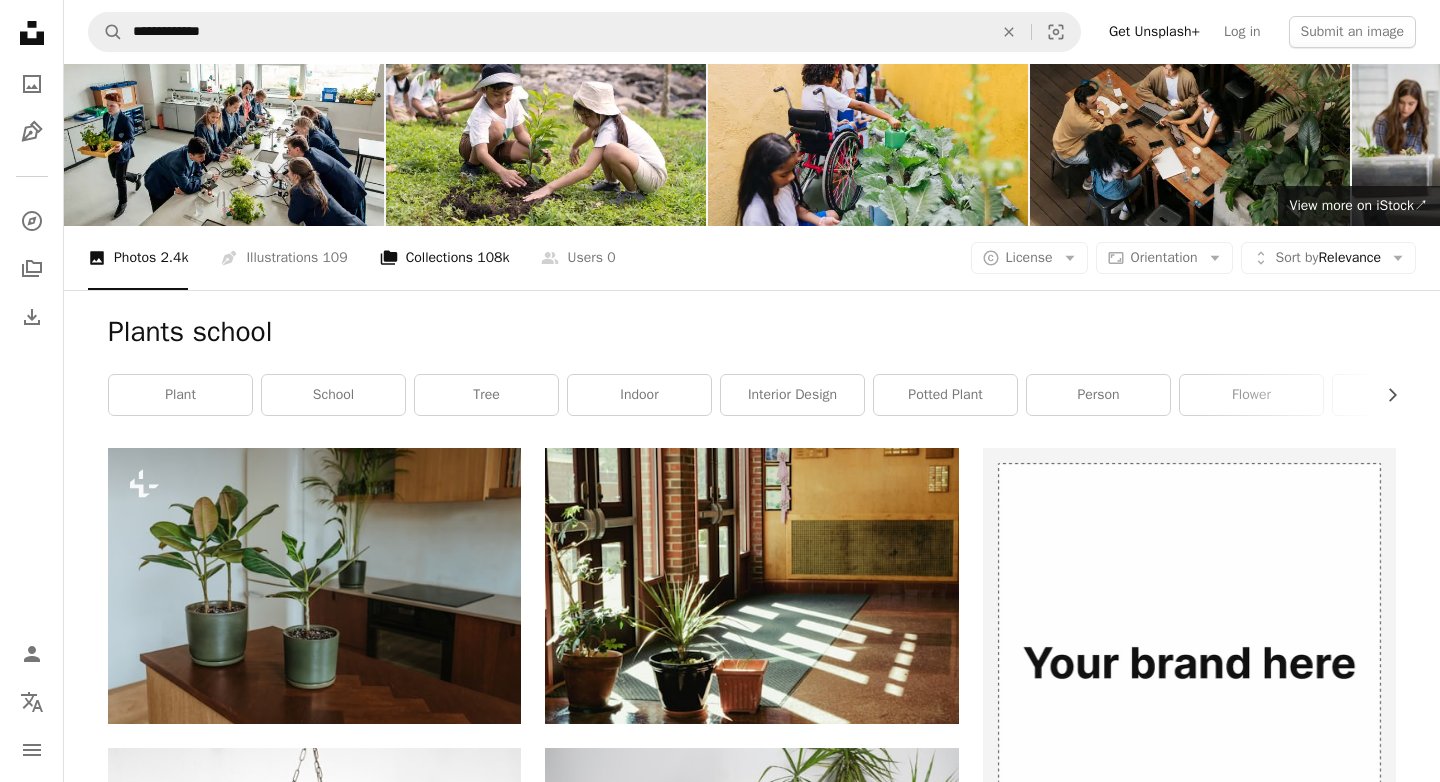 scroll, scrollTop: 63, scrollLeft: 0, axis: vertical 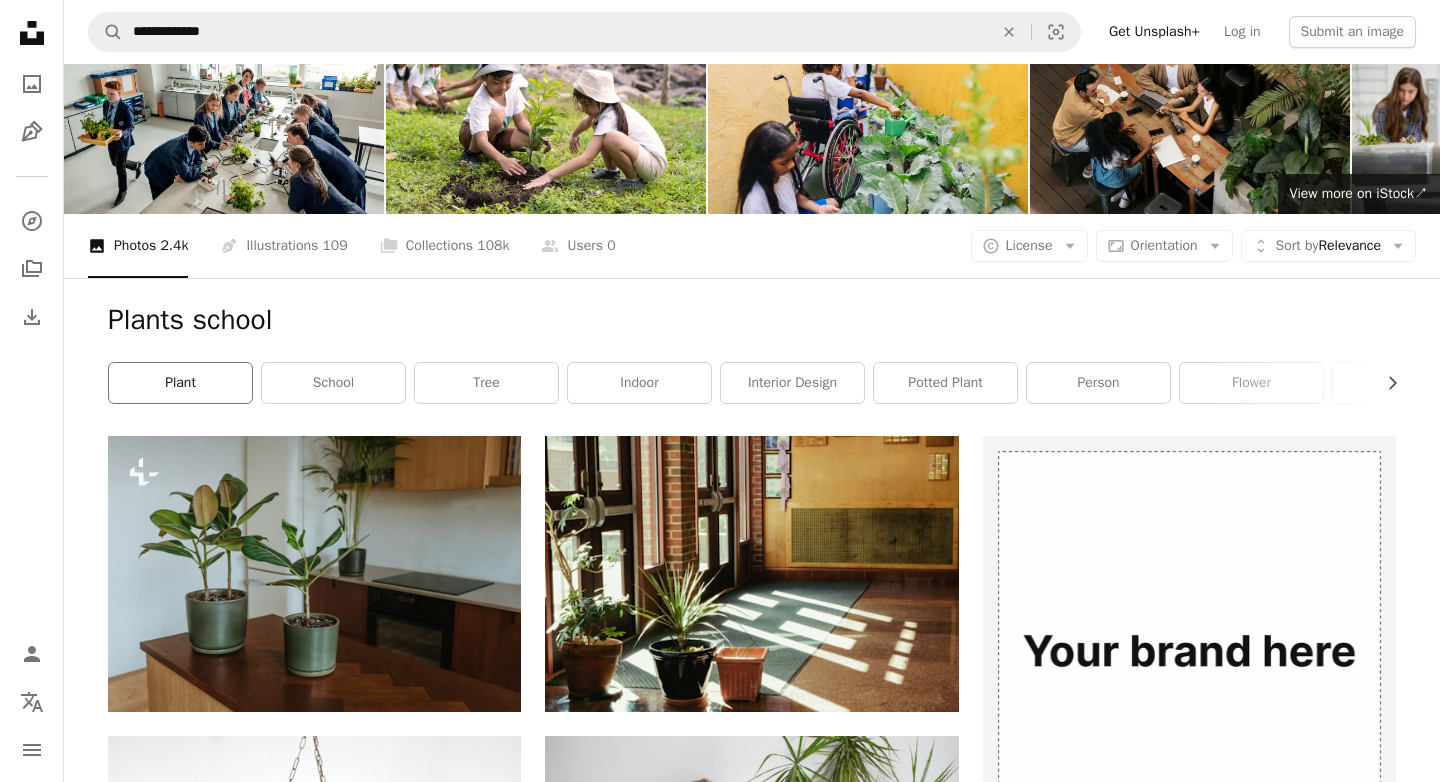 click on "plant" at bounding box center (180, 383) 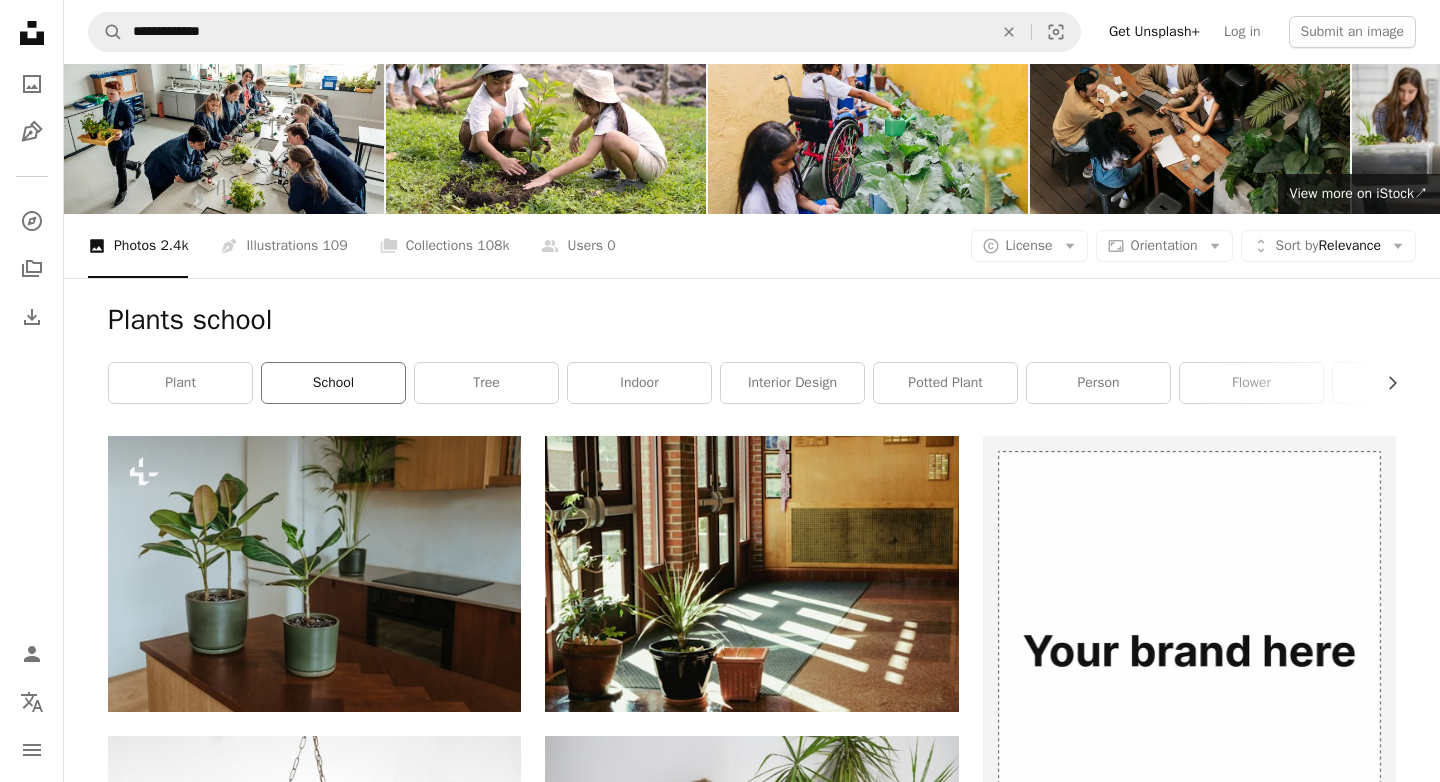 click on "school" at bounding box center [333, 383] 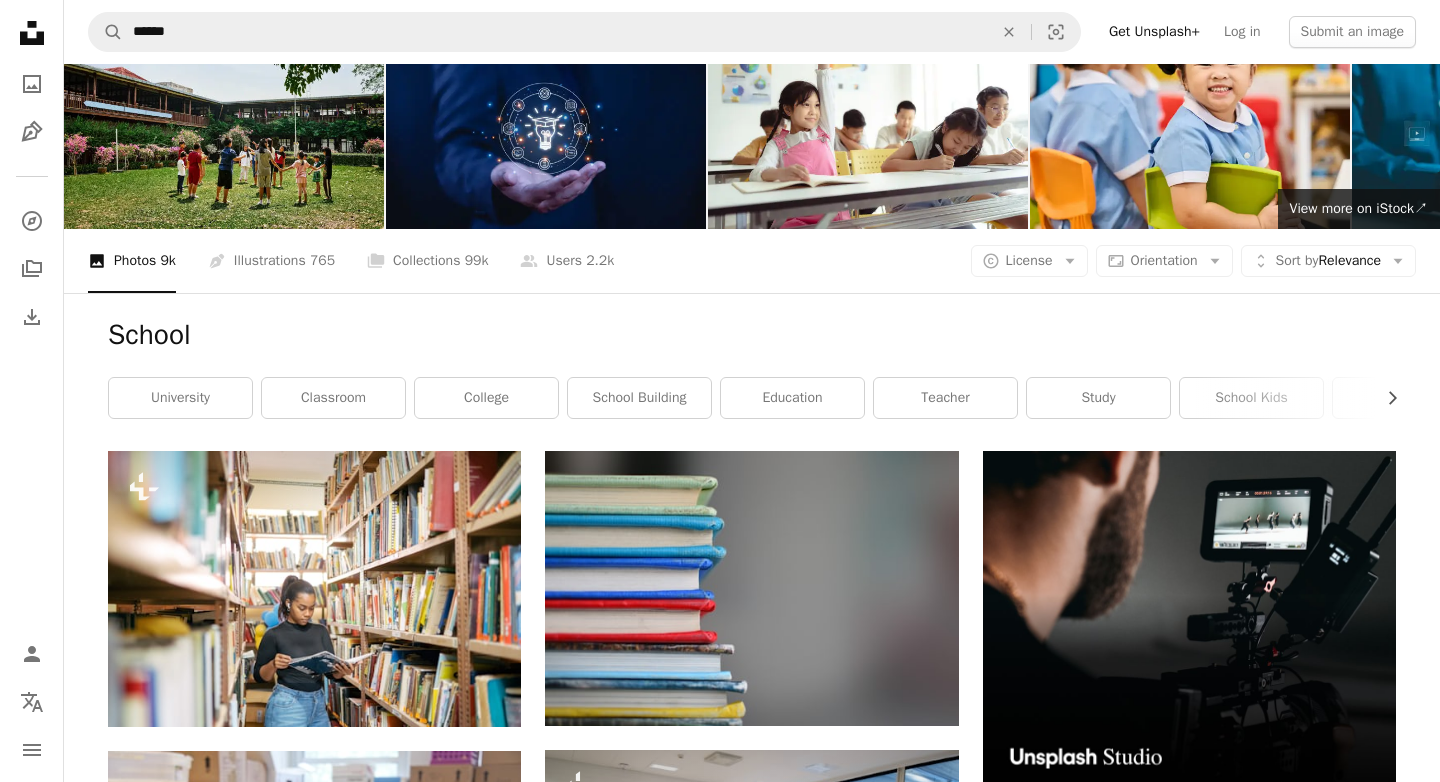 scroll, scrollTop: 61, scrollLeft: 0, axis: vertical 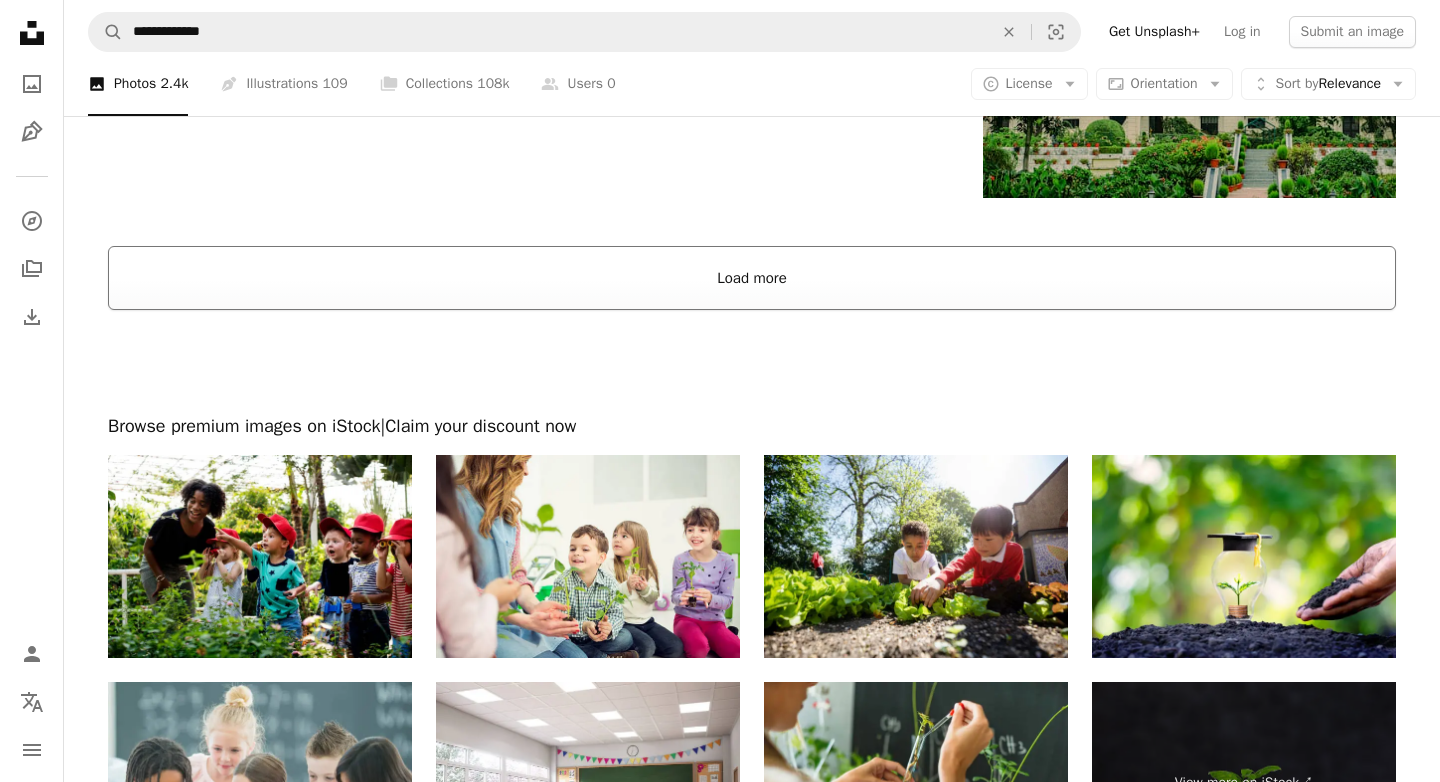 click on "Load more" at bounding box center [752, 278] 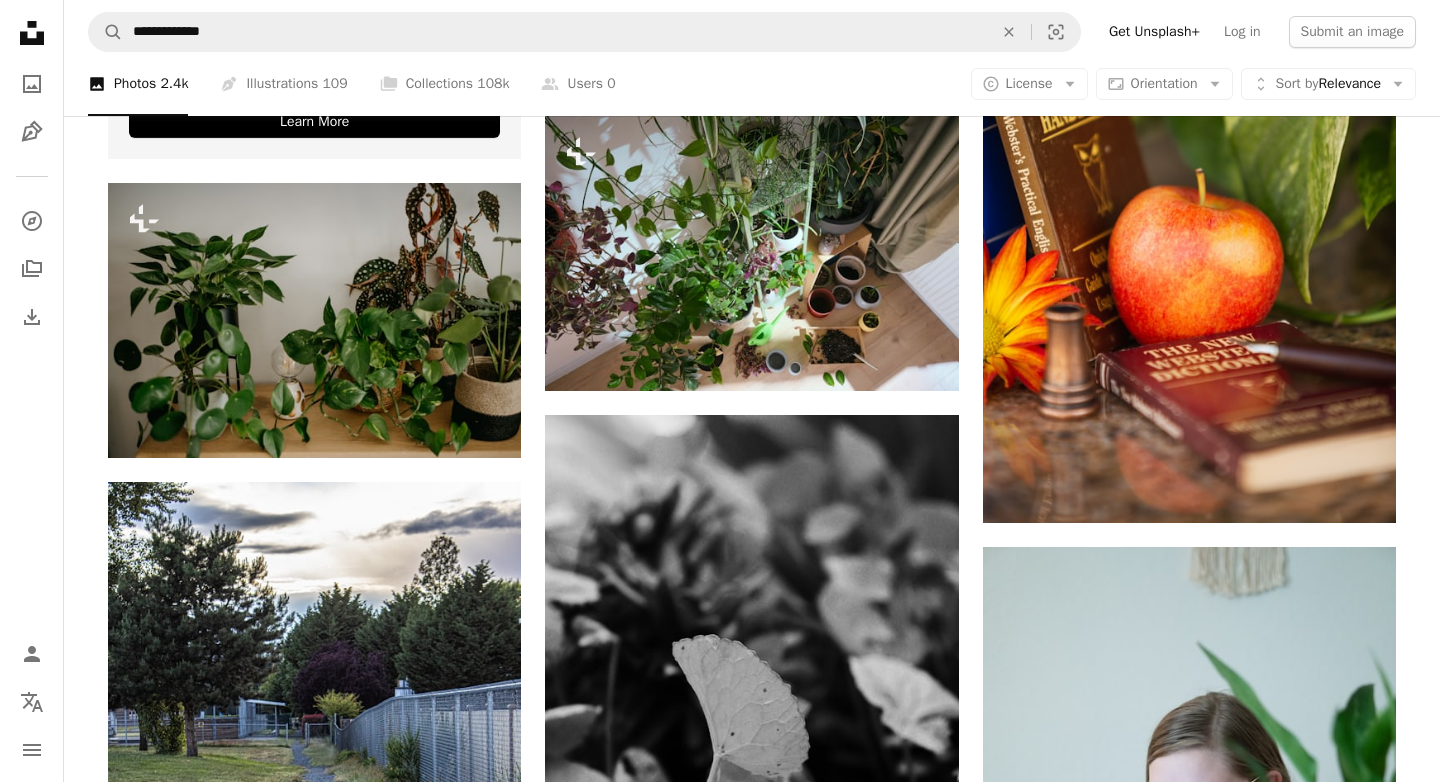scroll, scrollTop: 4591, scrollLeft: 0, axis: vertical 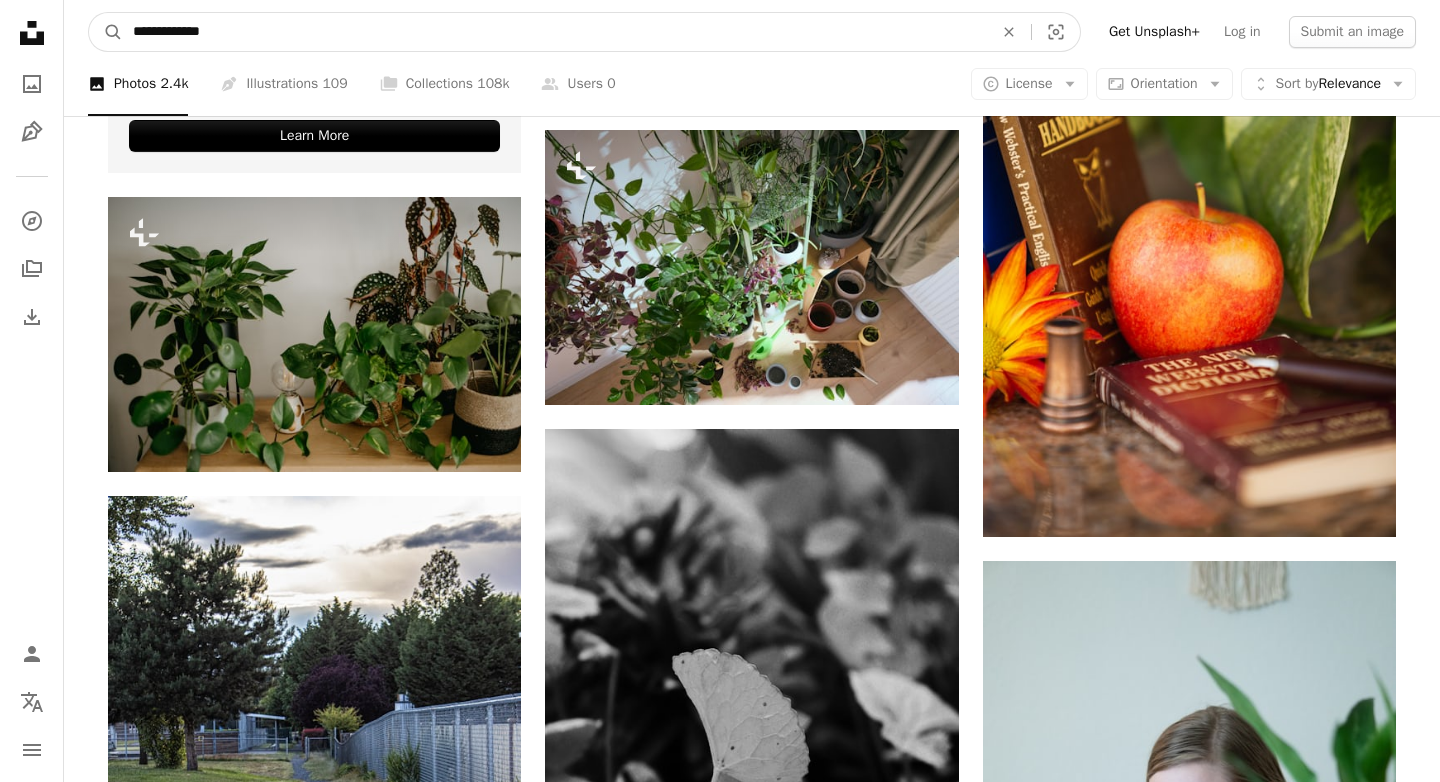 click on "**********" at bounding box center (555, 32) 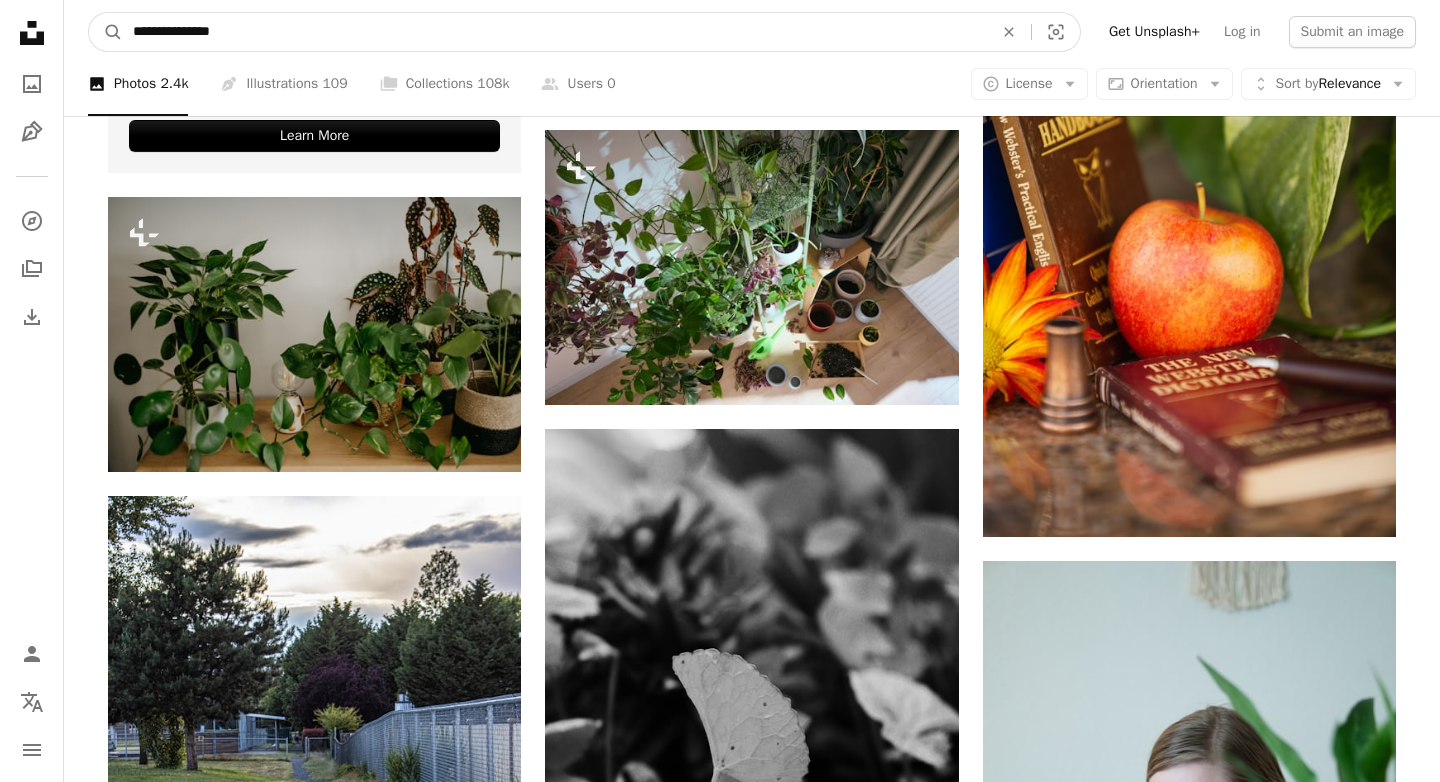 type on "**********" 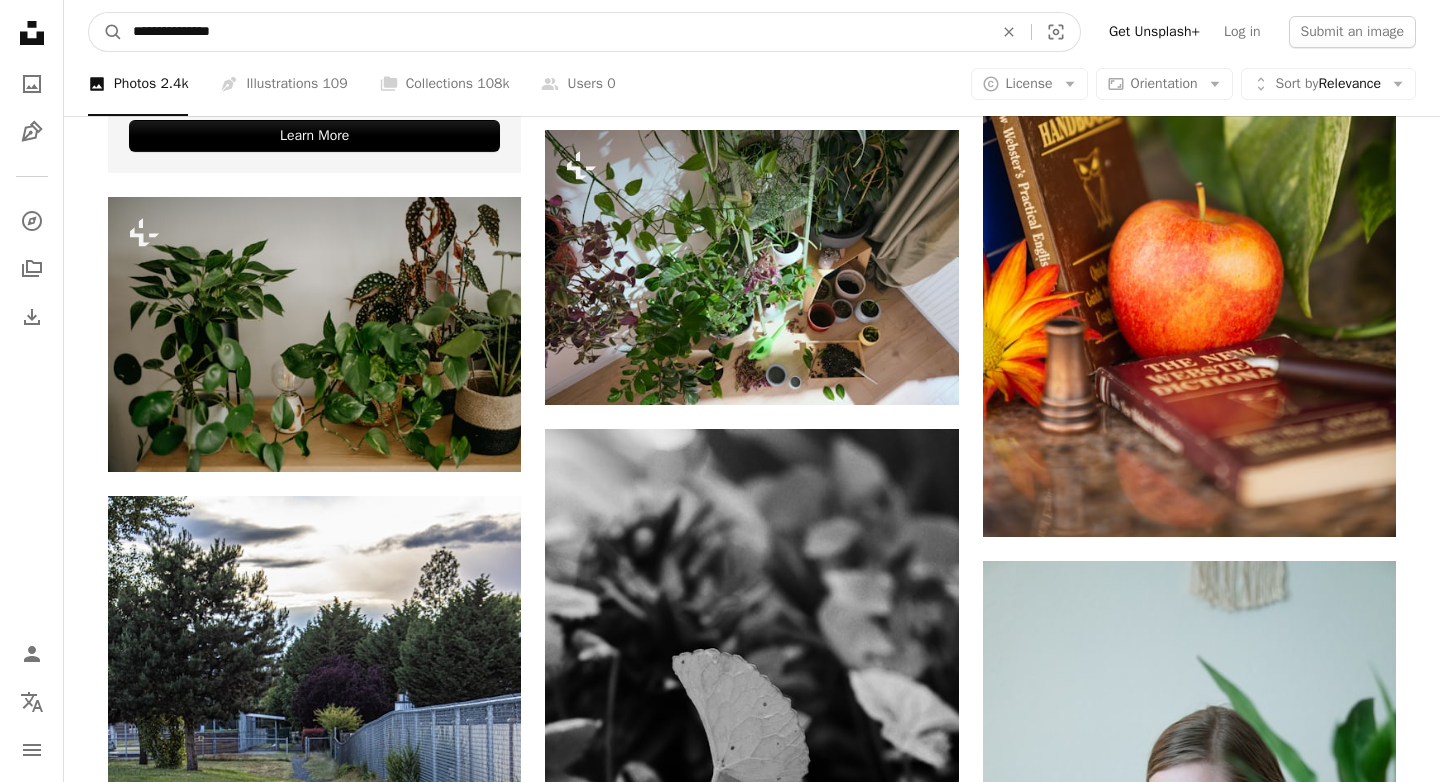 click on "A magnifying glass" at bounding box center [106, 32] 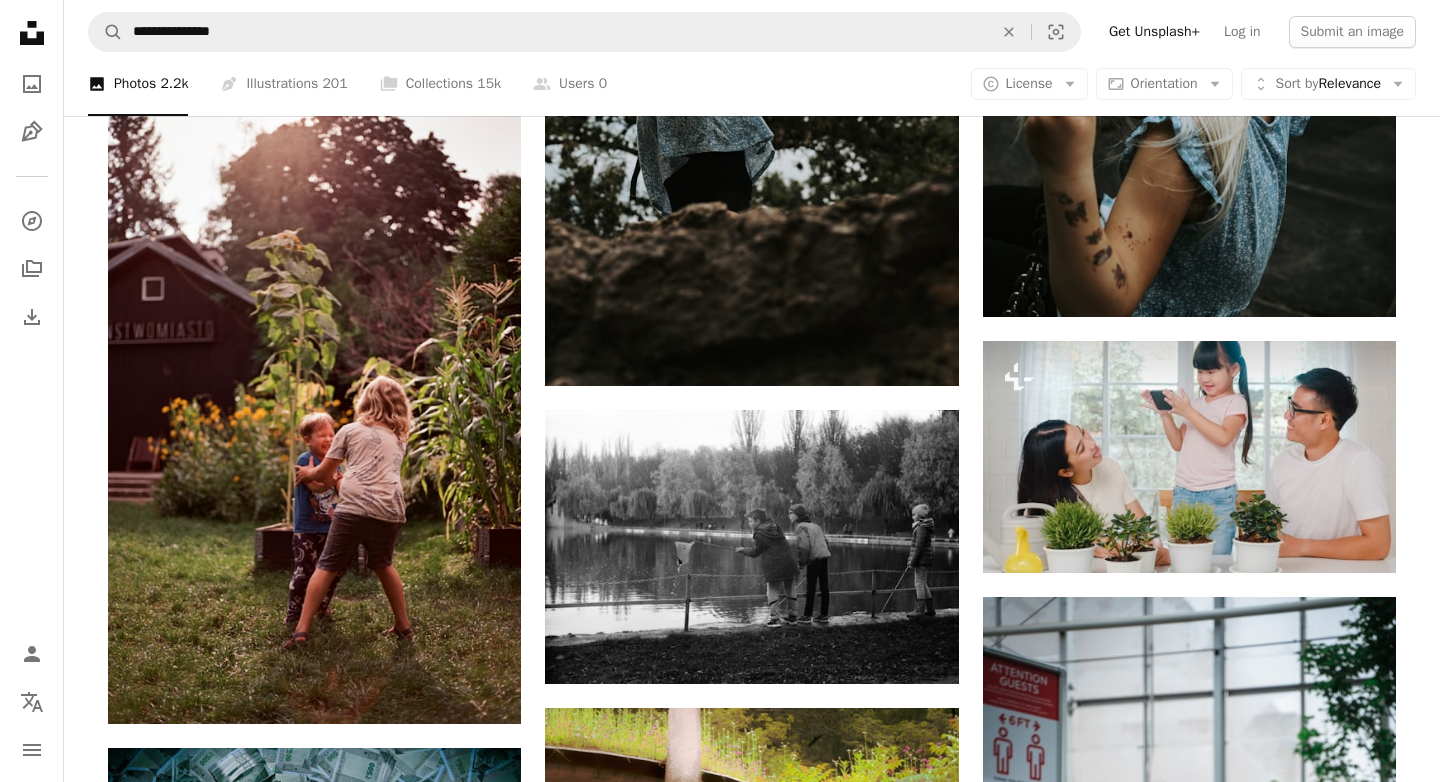 scroll, scrollTop: 3900, scrollLeft: 0, axis: vertical 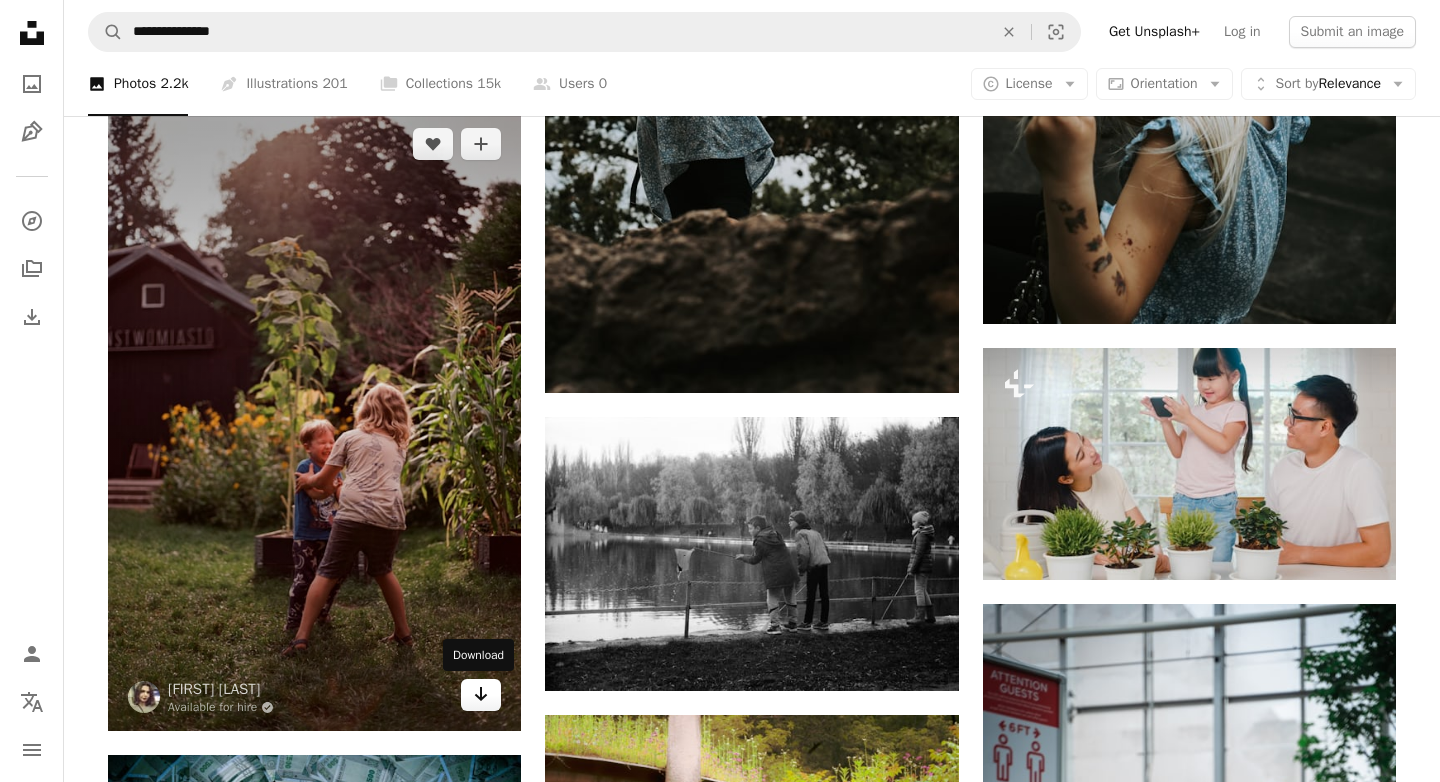 click on "Arrow pointing down" at bounding box center (481, 695) 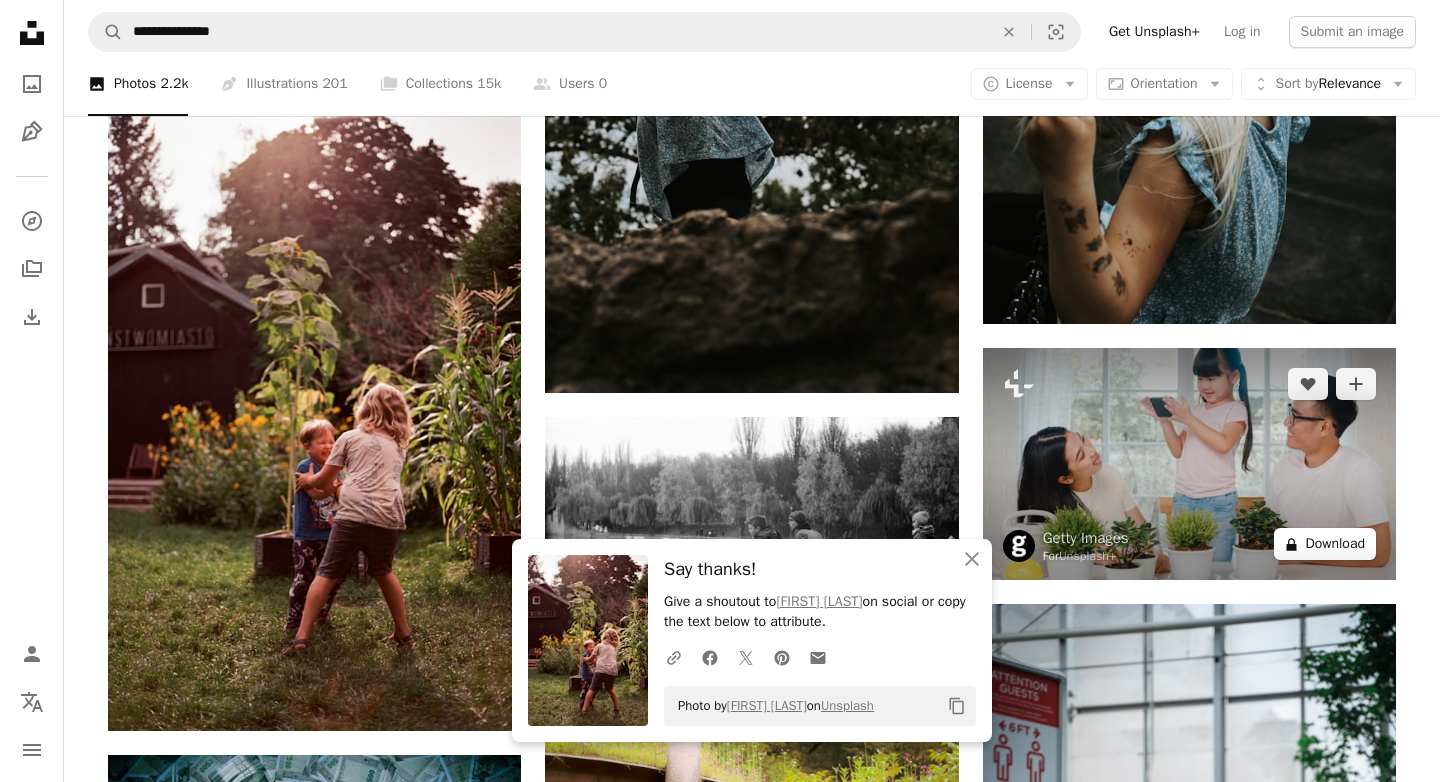 click on "A lock Download" at bounding box center (1325, 544) 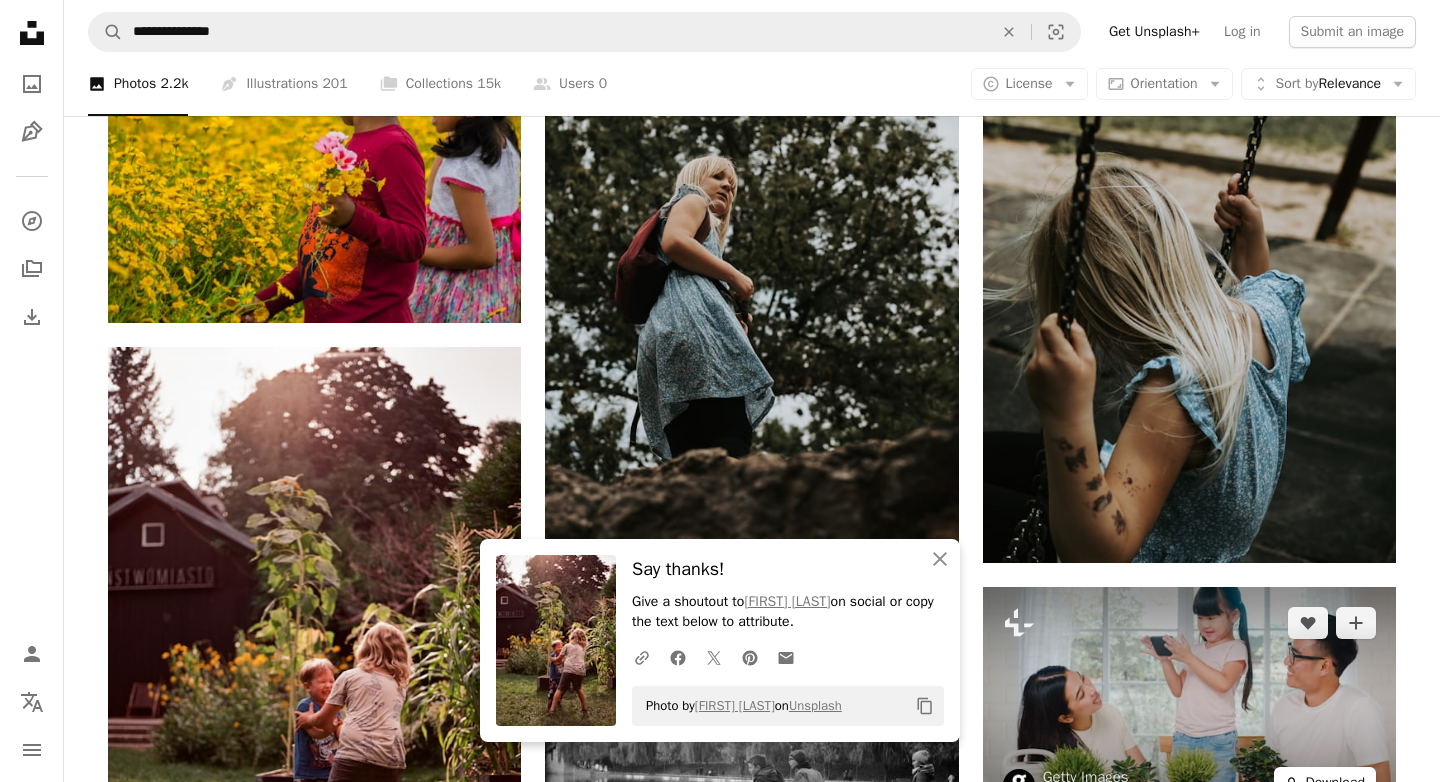 scroll, scrollTop: 3926, scrollLeft: 0, axis: vertical 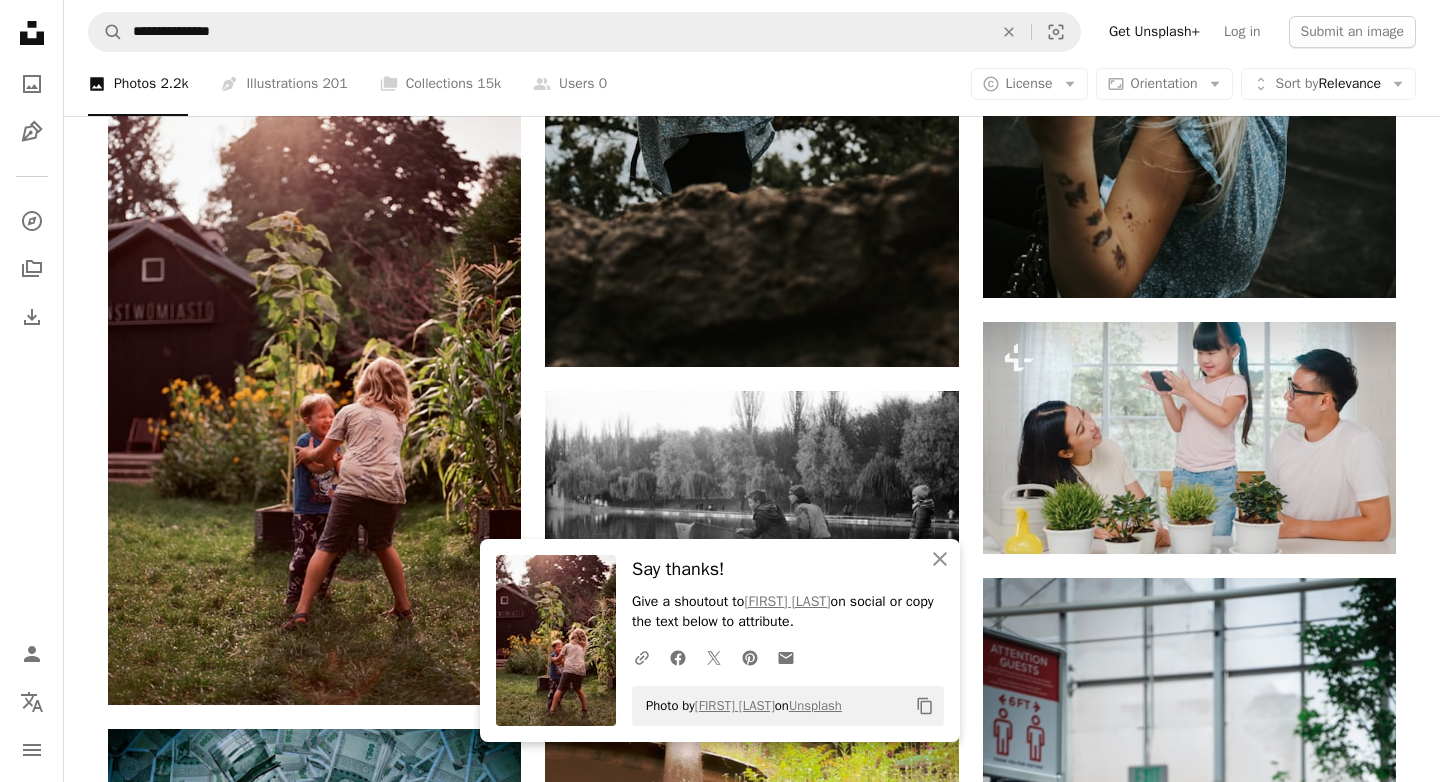 click on "An X shape An X shape Close Say thanks! Give a shoutout to [FIRST] [LAST] on social or copy the text below to attribute. A URL sharing icon (chains) Facebook icon X (formerly Twitter) icon Pinterest icon An envelope Photo by [FIRST] [LAST] on Unsplash
Copy content Premium, ready to use images. Get unlimited access. A plus sign Members-only content added monthly A plus sign Unlimited royalty-free downloads A plus sign Illustrations New A plus sign Enhanced legal protections yearly 66% off monthly $12 $4 USD per month * Get Unsplash+ * When paid annually, billed upfront $48 Taxes where applicable. Renews automatically. Cancel anytime." at bounding box center [720, 19934] 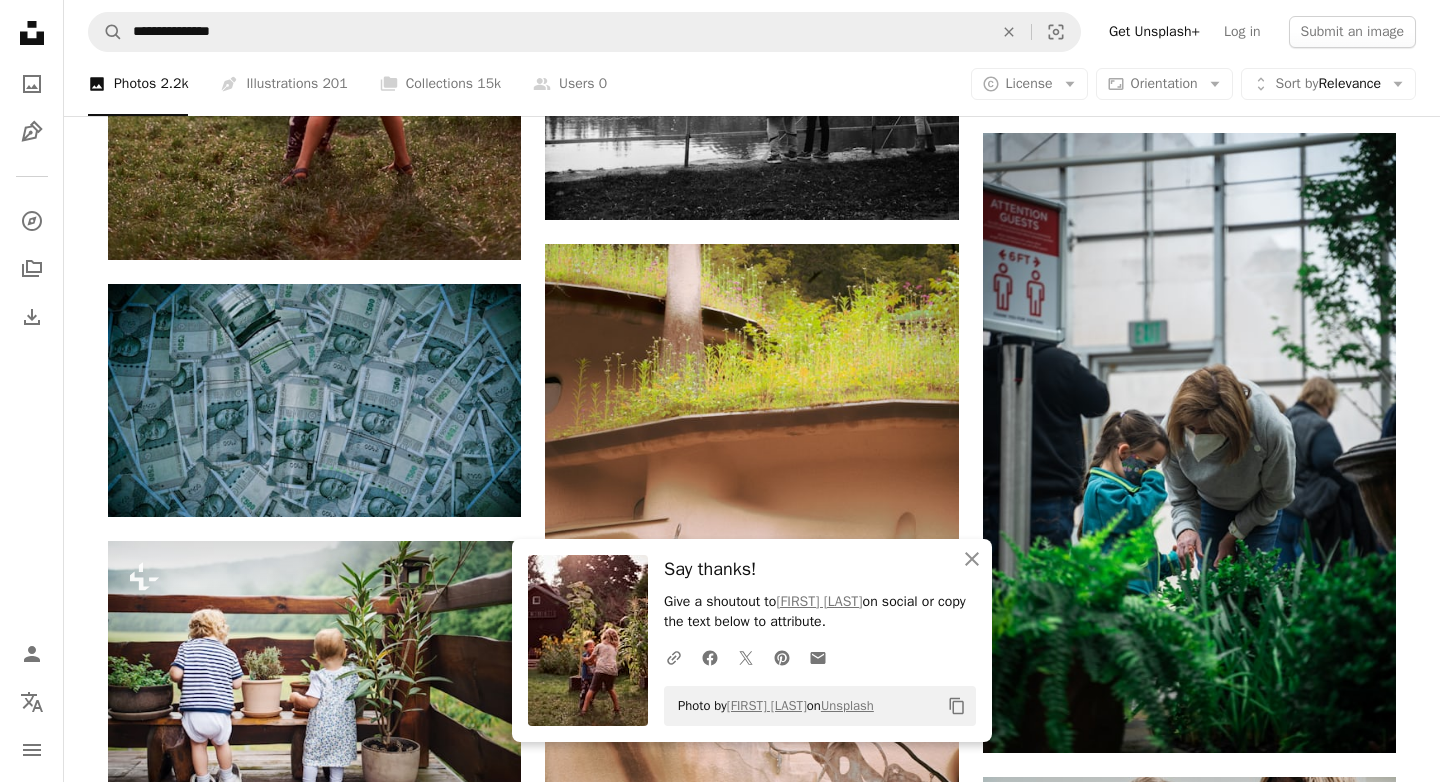 scroll, scrollTop: 4452, scrollLeft: 0, axis: vertical 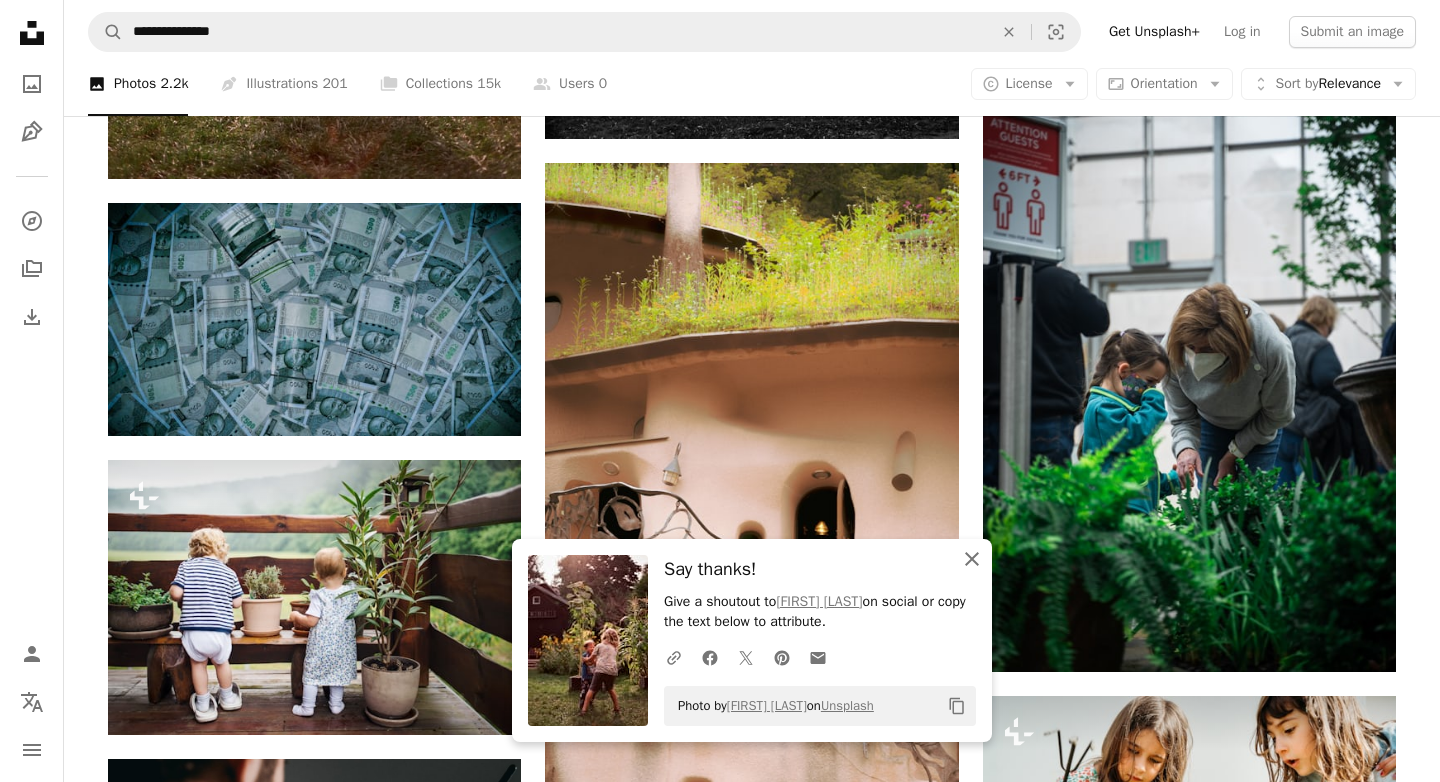 click on "An X shape" 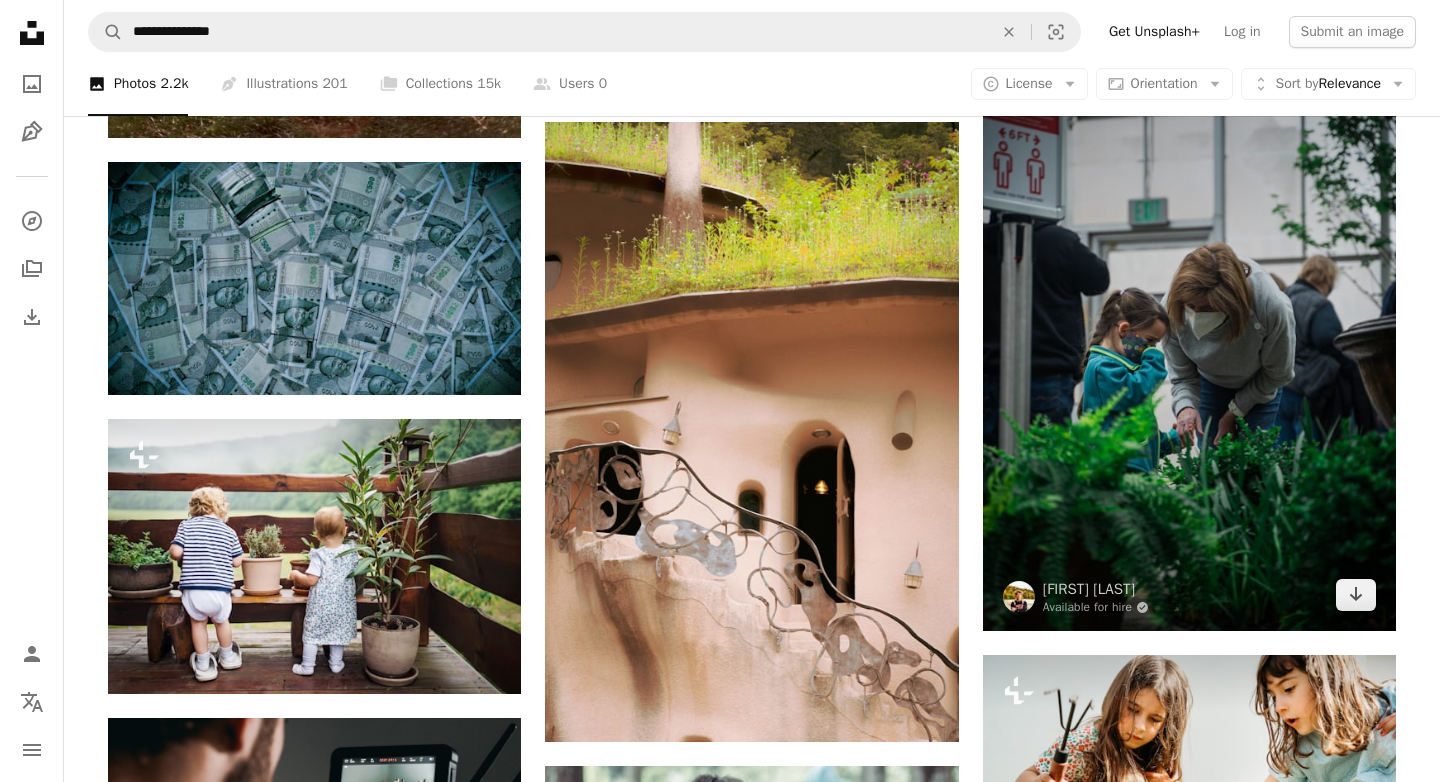 scroll, scrollTop: 4508, scrollLeft: 0, axis: vertical 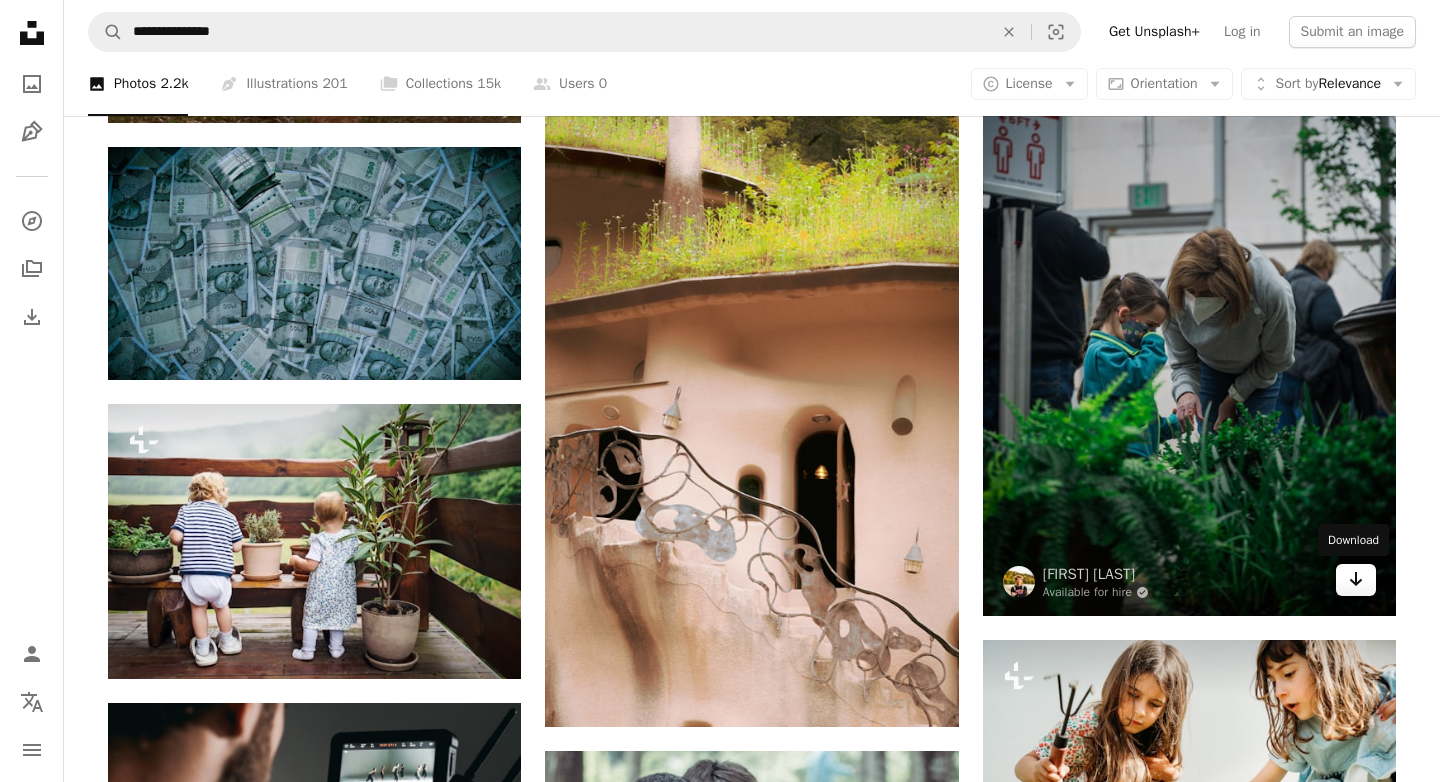 click on "Arrow pointing down" 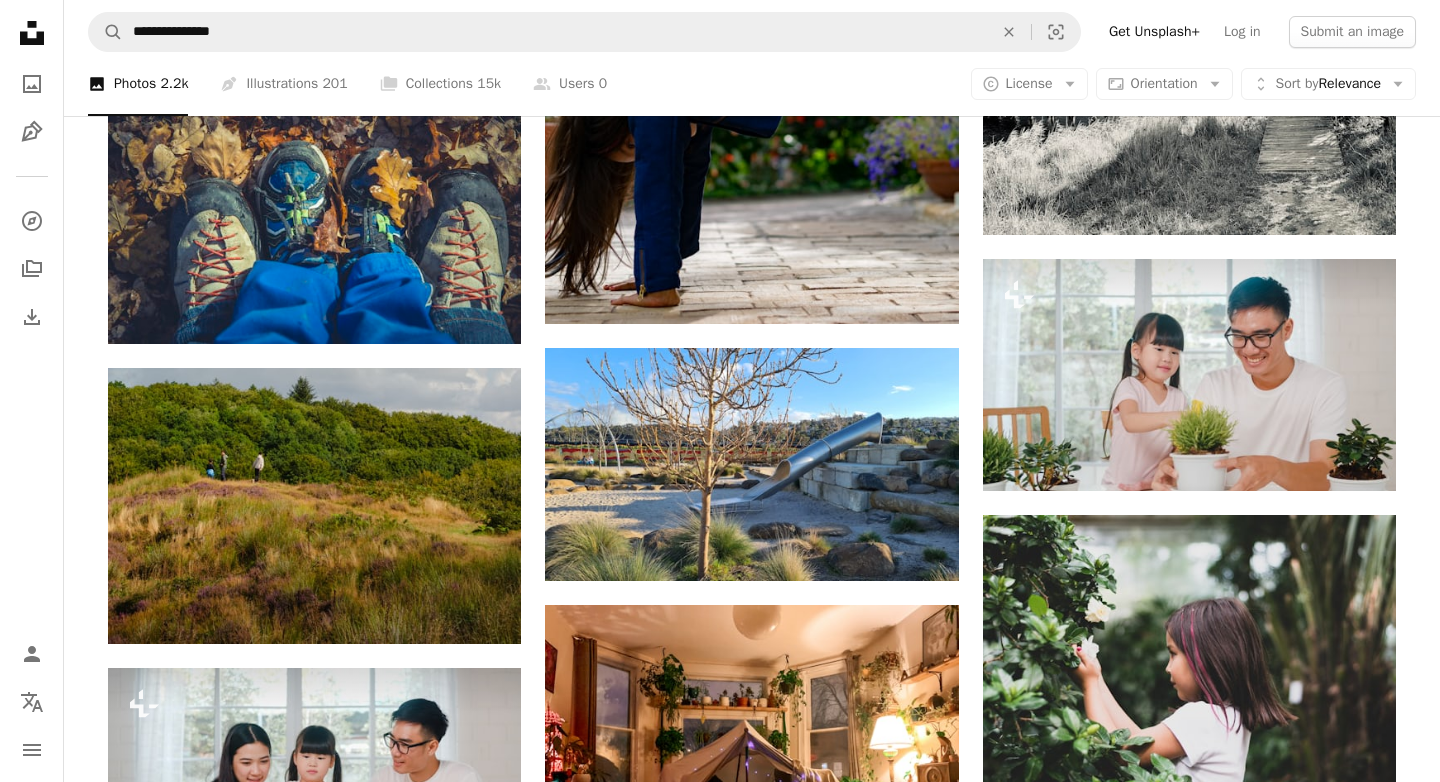 scroll, scrollTop: 7015, scrollLeft: 0, axis: vertical 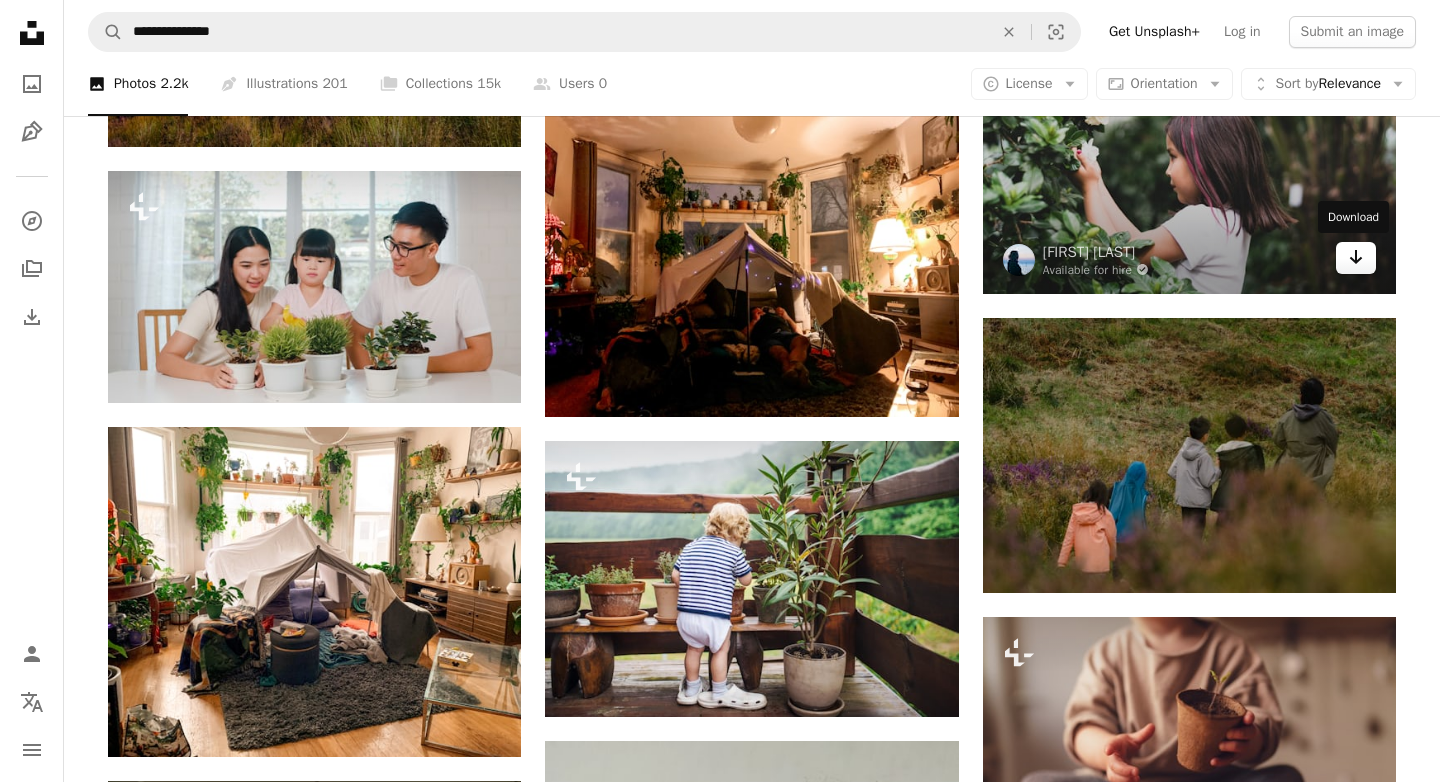 click on "Arrow pointing down" at bounding box center [1356, 258] 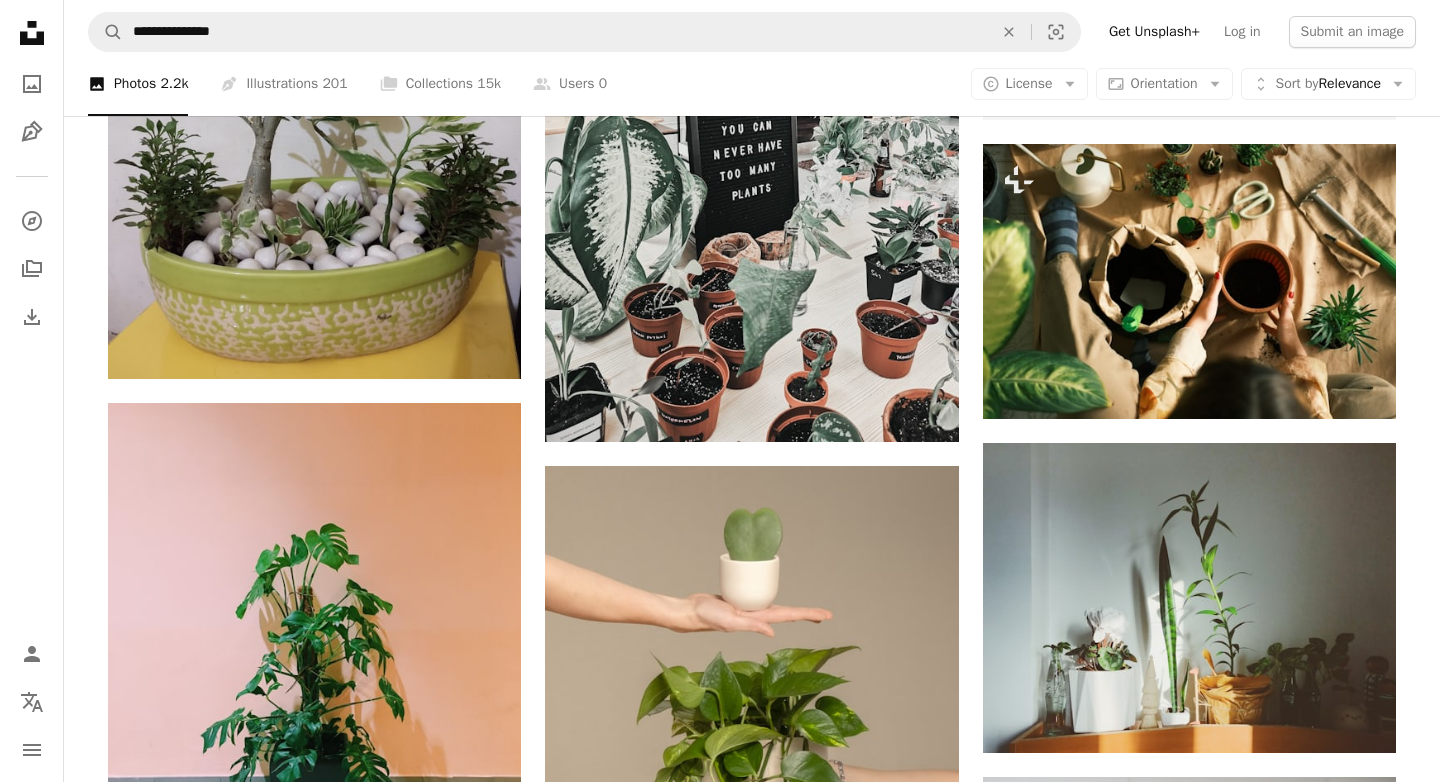 scroll, scrollTop: 9417, scrollLeft: 0, axis: vertical 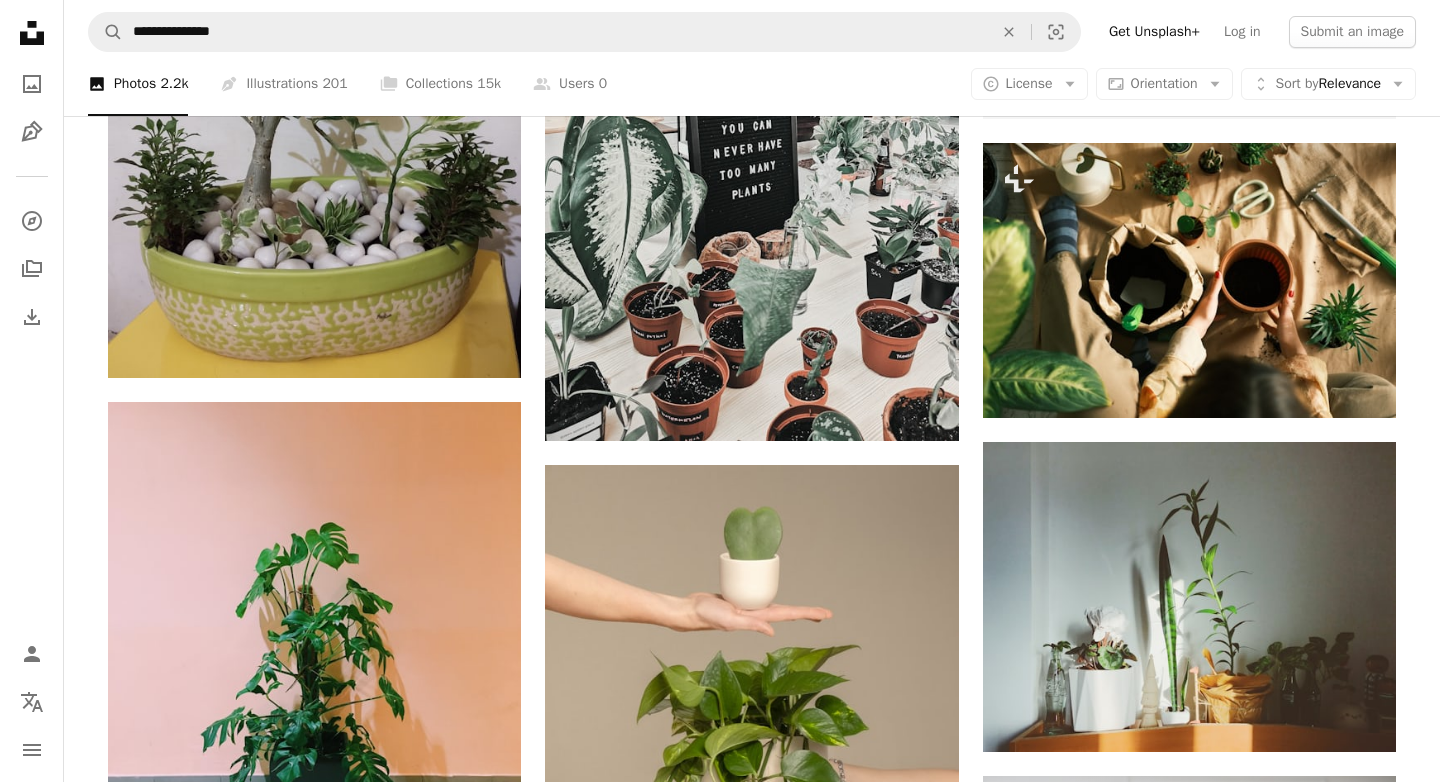 click on "Plus sign for Unsplash+ A heart A plus sign [FIRST] [LAST] For Unsplash+ A lock Download Plus sign for Unsplash+ A heart A plus sign Getty Images For Unsplash+ A lock Download A heart A plus sign [FIRST] [LAST] Arrow pointing down A heart A plus sign [FIRST] [LAST] Arrow pointing down A heart A plus sign [FIRST] [LAST] Arrow pointing down Plus sign for Unsplash+ A heart A plus sign [FIRST] [LAST] For Unsplash+ A lock Download A heart A plus sign [FIRST] [LAST] Available for hire A checkmark inside of a circle Arrow pointing down A heart A plus sign [FIRST] [LAST] Available for hire A checkmark inside of a circle Arrow pointing down A heart A plus sign [FIRST] [LAST] Available for hire A checkmark inside of a circle Arrow pointing down Plus sign for Unsplash+ A heart A plus sign Getty Images For Unsplash+ A lock Download –– ––– ––– –– ––– – –– ––– –– –– –––– –– Learn More A heart For" at bounding box center [752, 2566] 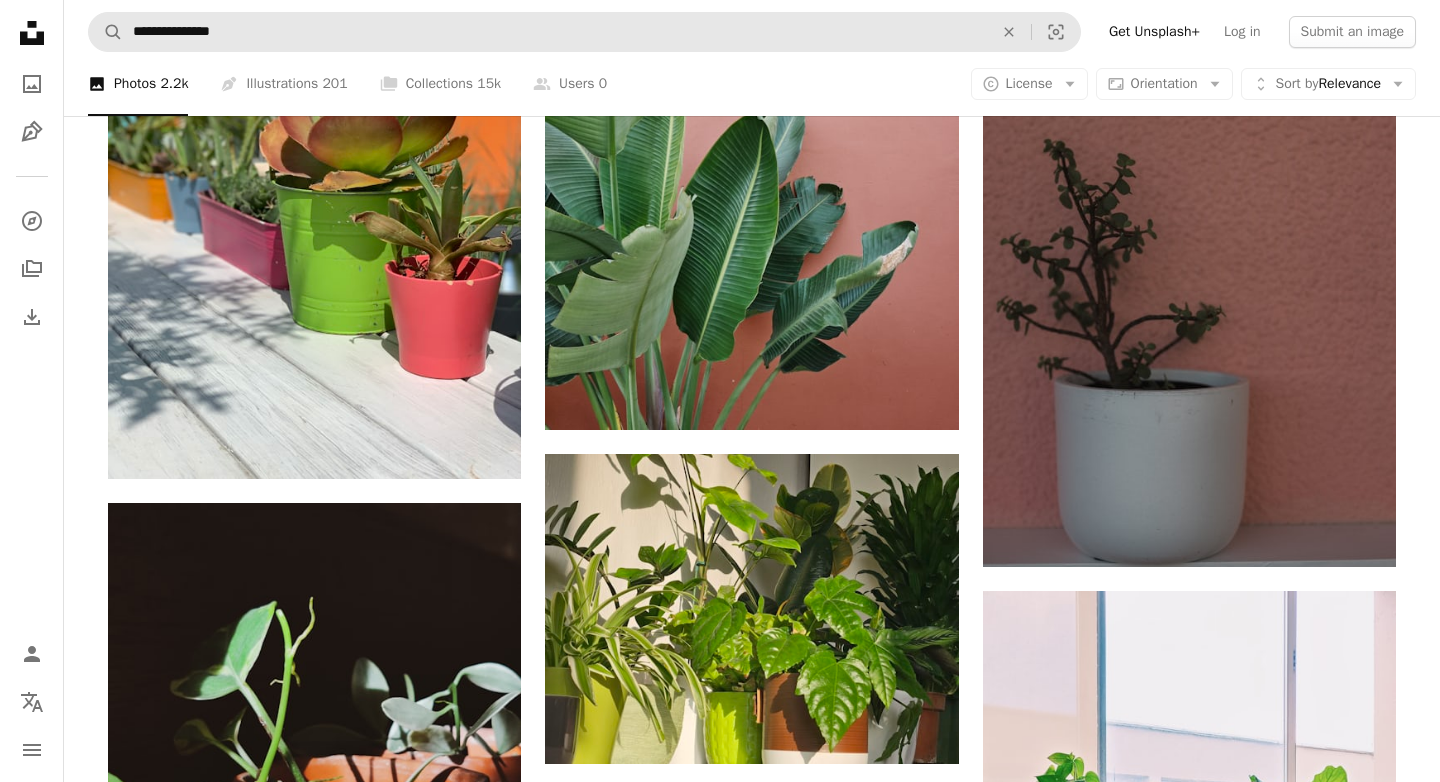 scroll, scrollTop: 22686, scrollLeft: 0, axis: vertical 